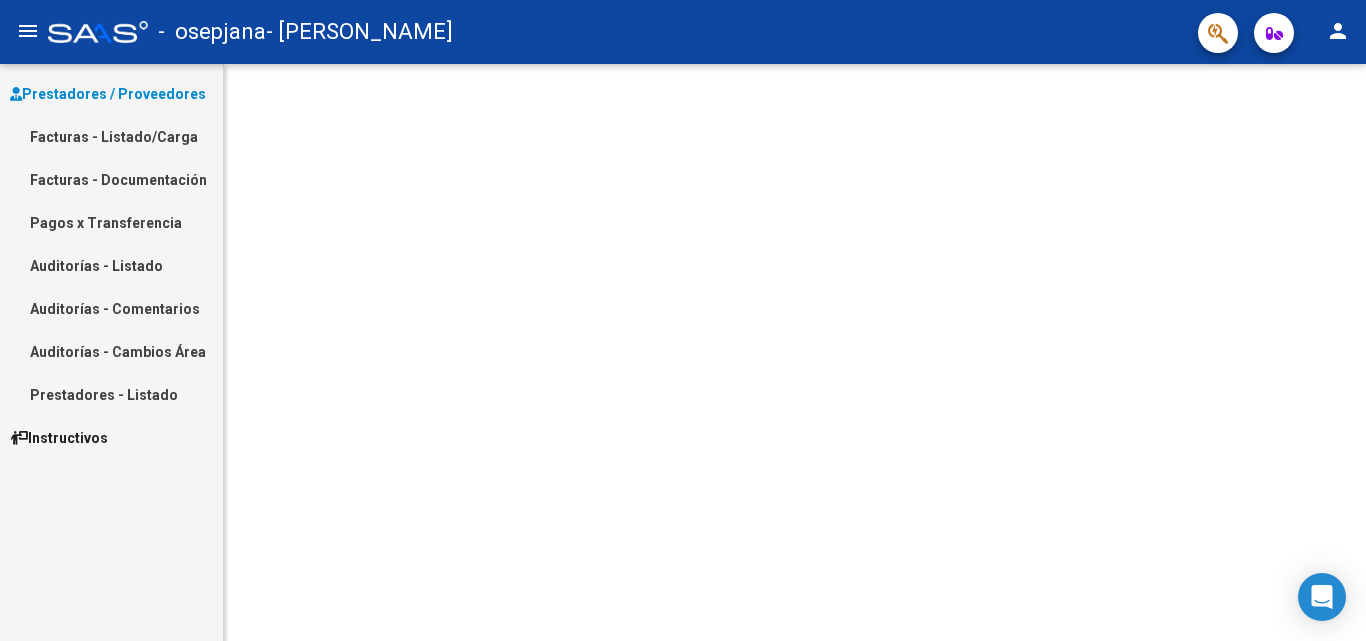 scroll, scrollTop: 0, scrollLeft: 0, axis: both 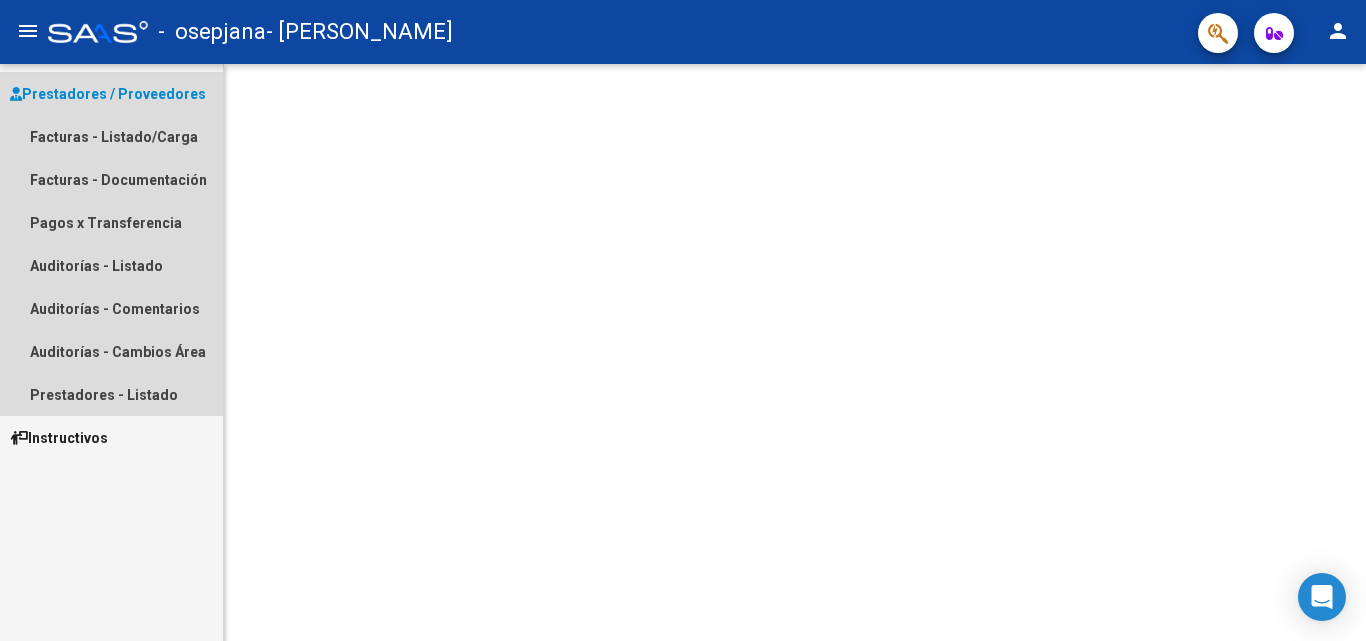 click on "Prestadores / Proveedores" at bounding box center [108, 94] 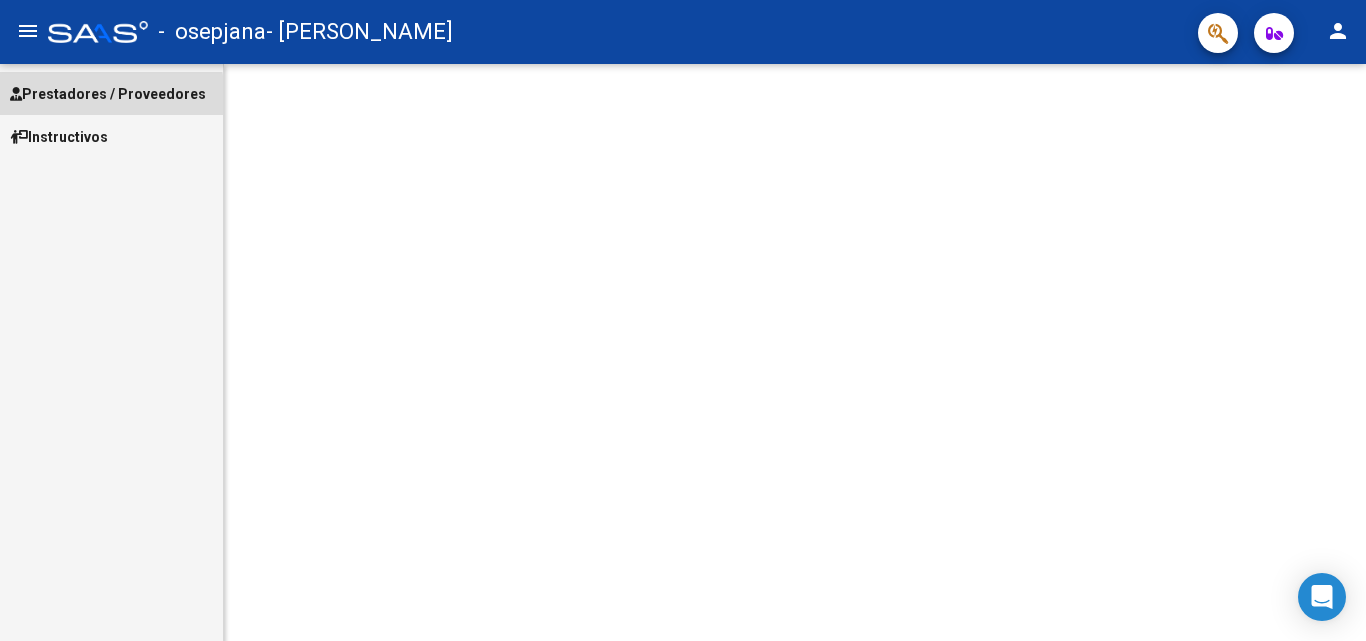 click on "Prestadores / Proveedores" at bounding box center (108, 94) 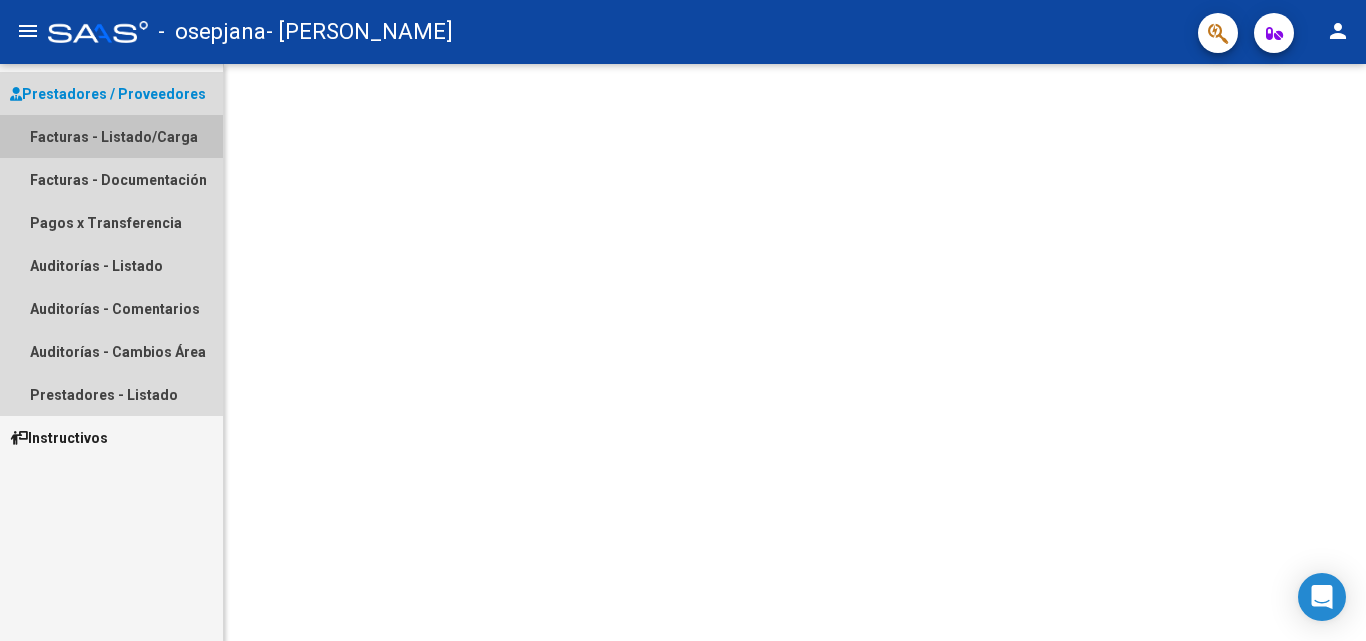 click on "Facturas - Listado/Carga" at bounding box center (111, 136) 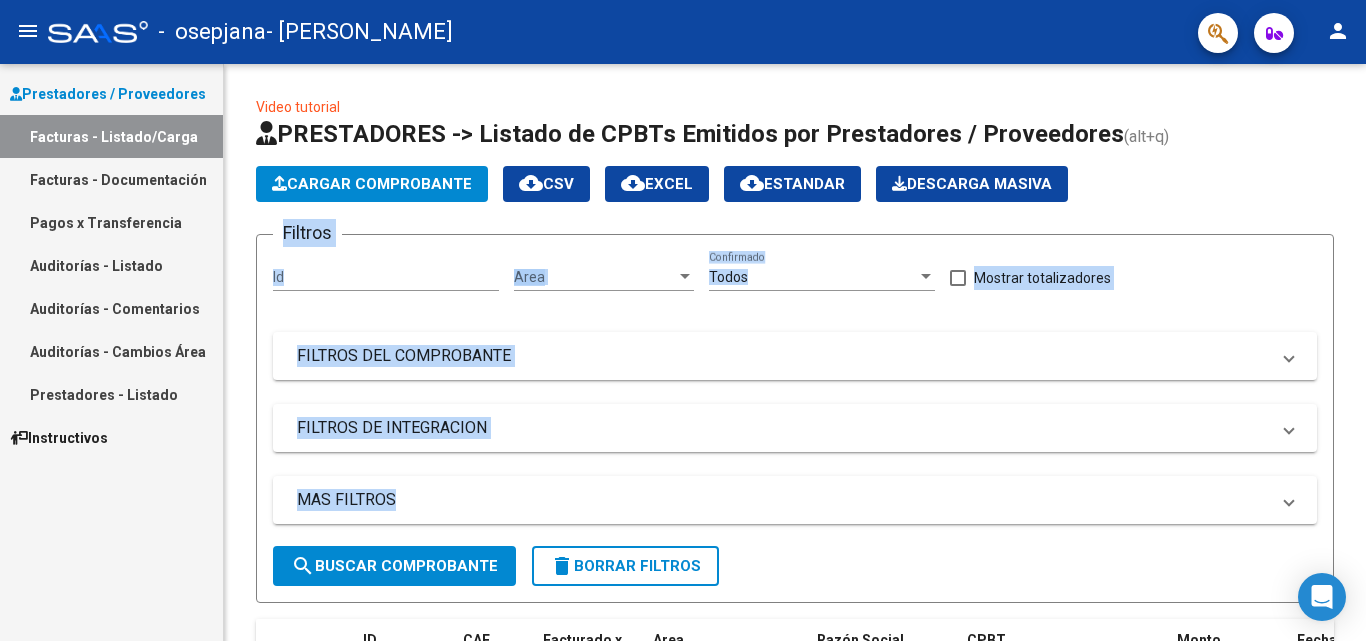 drag, startPoint x: 1365, startPoint y: 186, endPoint x: 1365, endPoint y: 524, distance: 338 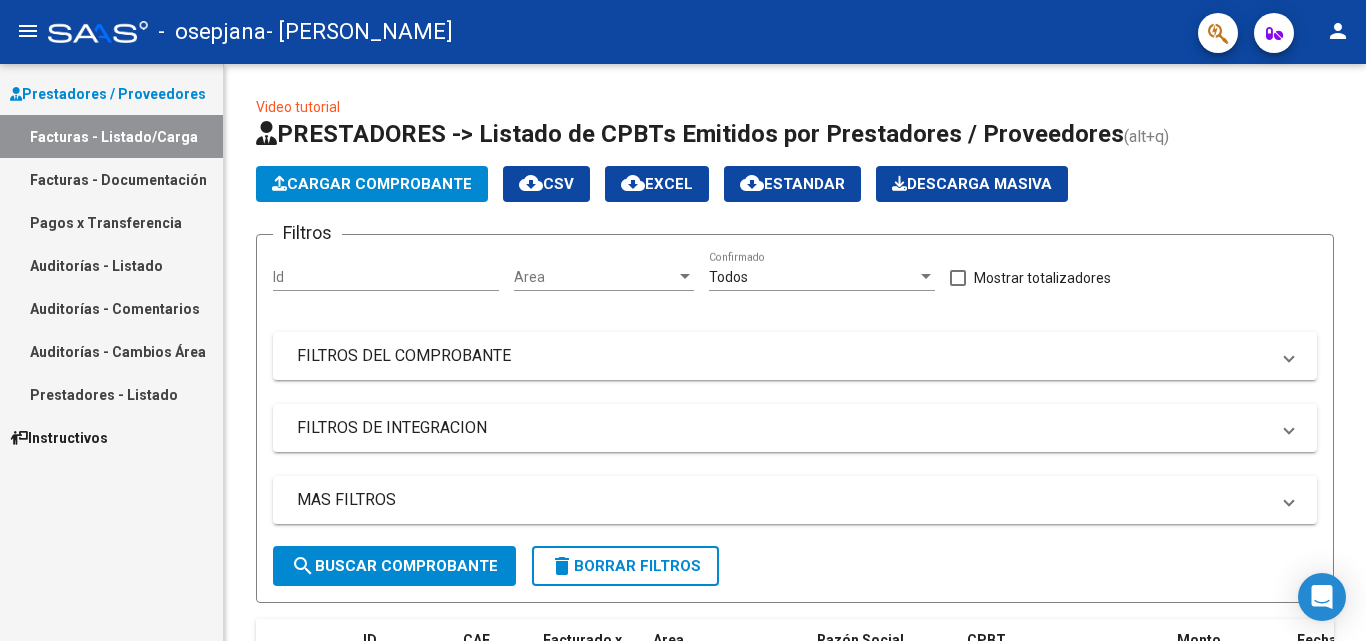 click on "Video tutorial   PRESTADORES -> Listado de CPBTs Emitidos por Prestadores / Proveedores (alt+q)   Cargar Comprobante
cloud_download  CSV  cloud_download  EXCEL  cloud_download  Estandar   Descarga Masiva
Filtros Id Area Area Todos  Confirmado   Mostrar totalizadores   FILTROS DEL COMPROBANTE  Comprobante Tipo Comprobante Tipo Start date – Fec. Comprobante Desde / Hasta Días Emisión Desde(cant. días) Días Emisión Hasta(cant. días) CUIT / Razón Social Pto. Venta Nro. Comprobante Código SSS CAE Válido CAE Válido Todos  Cargado Módulo Hosp. Todos  Tiene facturacion Apócrifa Hospital Refes  FILTROS DE INTEGRACION  Período De Prestación Campos del Archivo de Rendición Devuelto x SSS (dr_envio) Todos  Rendido x SSS (dr_envio) Tipo de Registro Tipo de Registro Período Presentación Período Presentación Campos del Legajo Asociado (preaprobación) Afiliado Legajo (cuil/nombre) Todos  Solo facturas preaprobadas  MAS FILTROS  Todos  Con Doc. Respaldatoria Todos  Con Trazabilidad Todos  Auditoría" 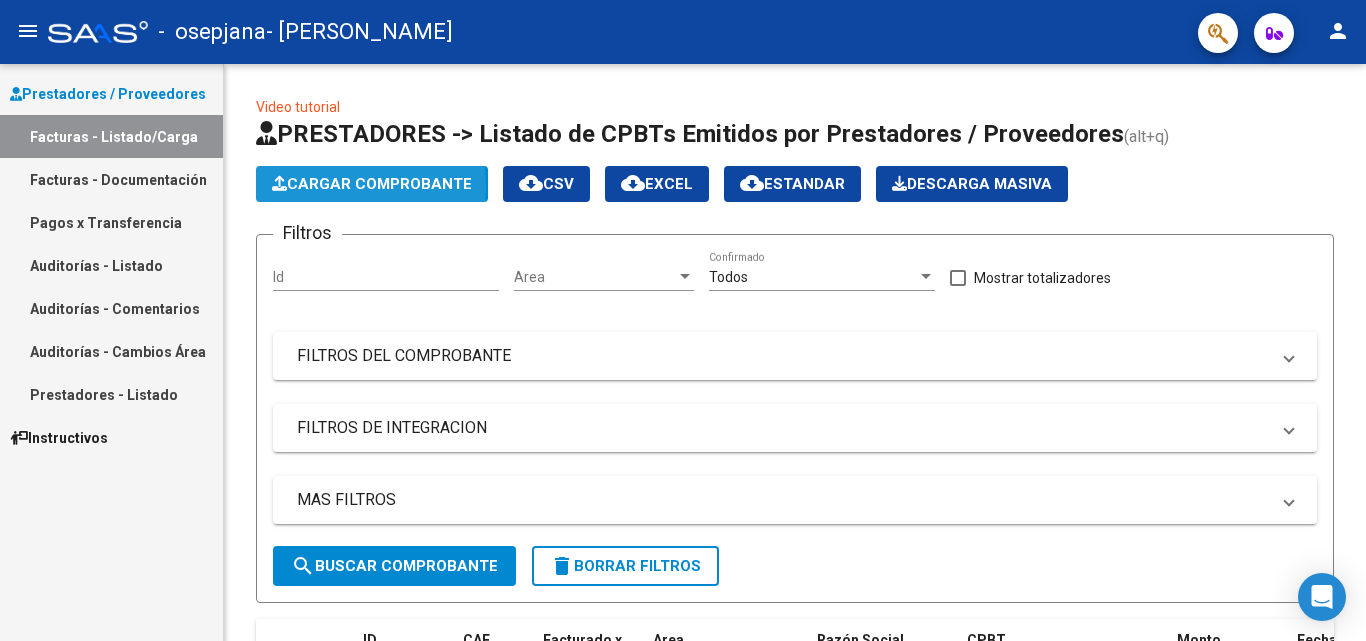 click on "Cargar Comprobante" 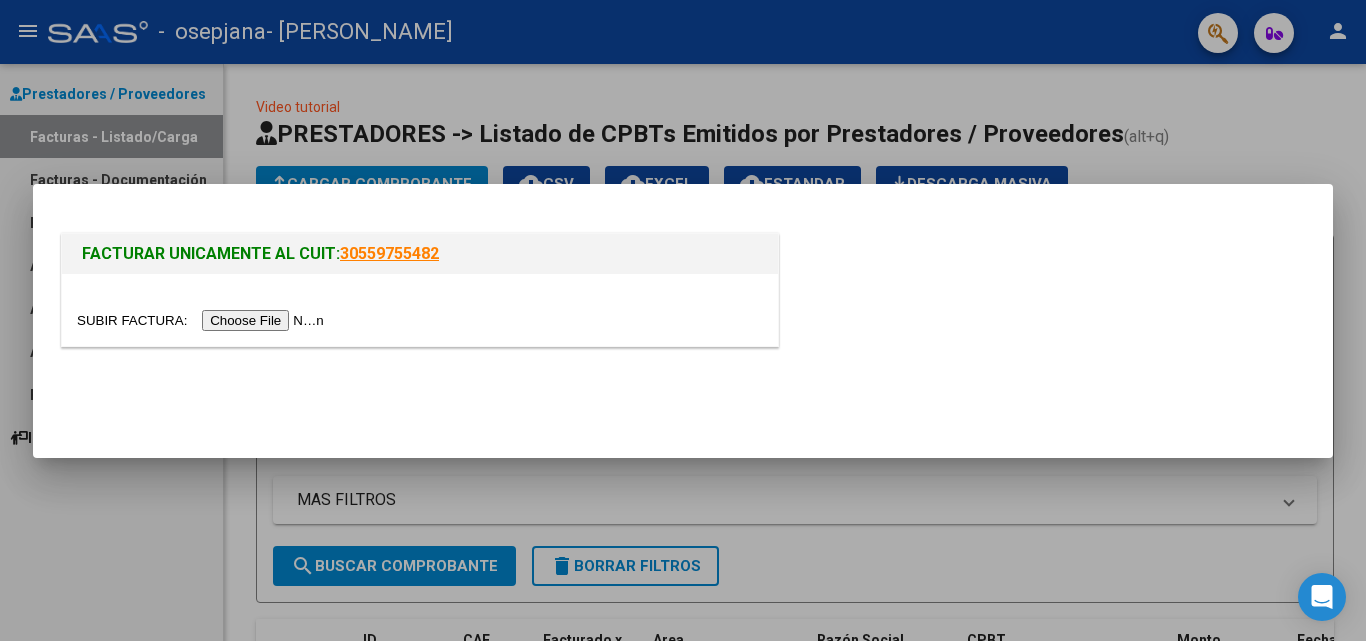 click at bounding box center (203, 320) 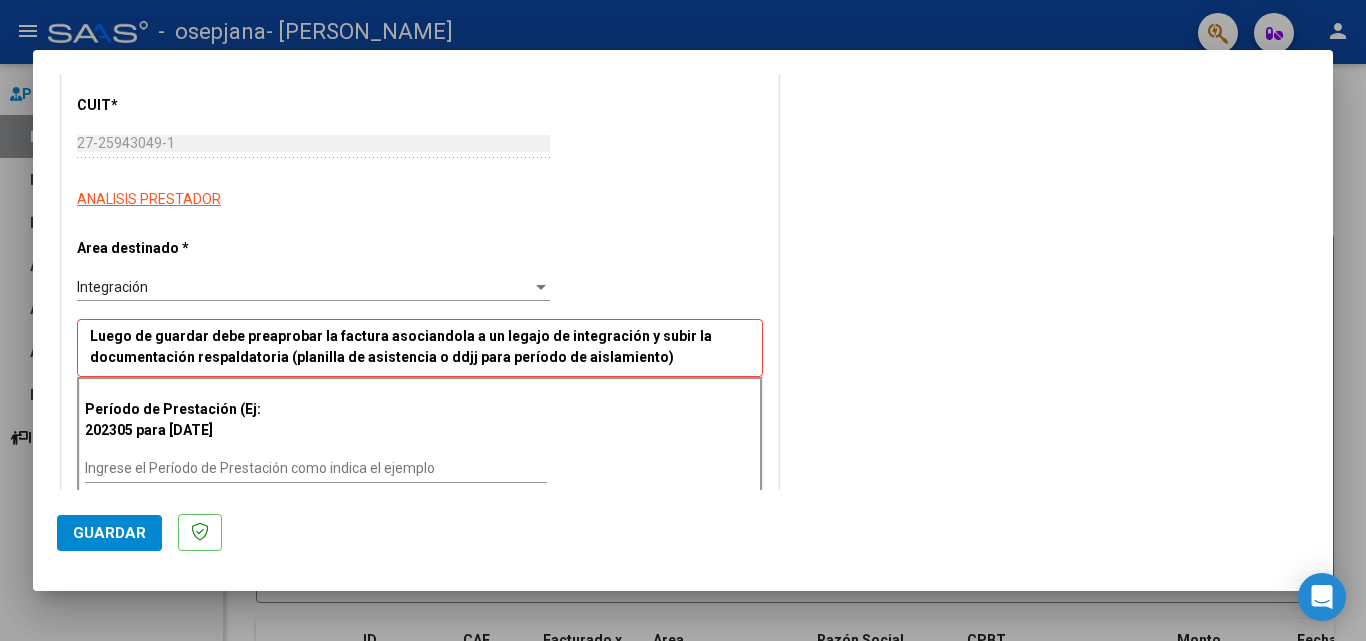 scroll, scrollTop: 299, scrollLeft: 0, axis: vertical 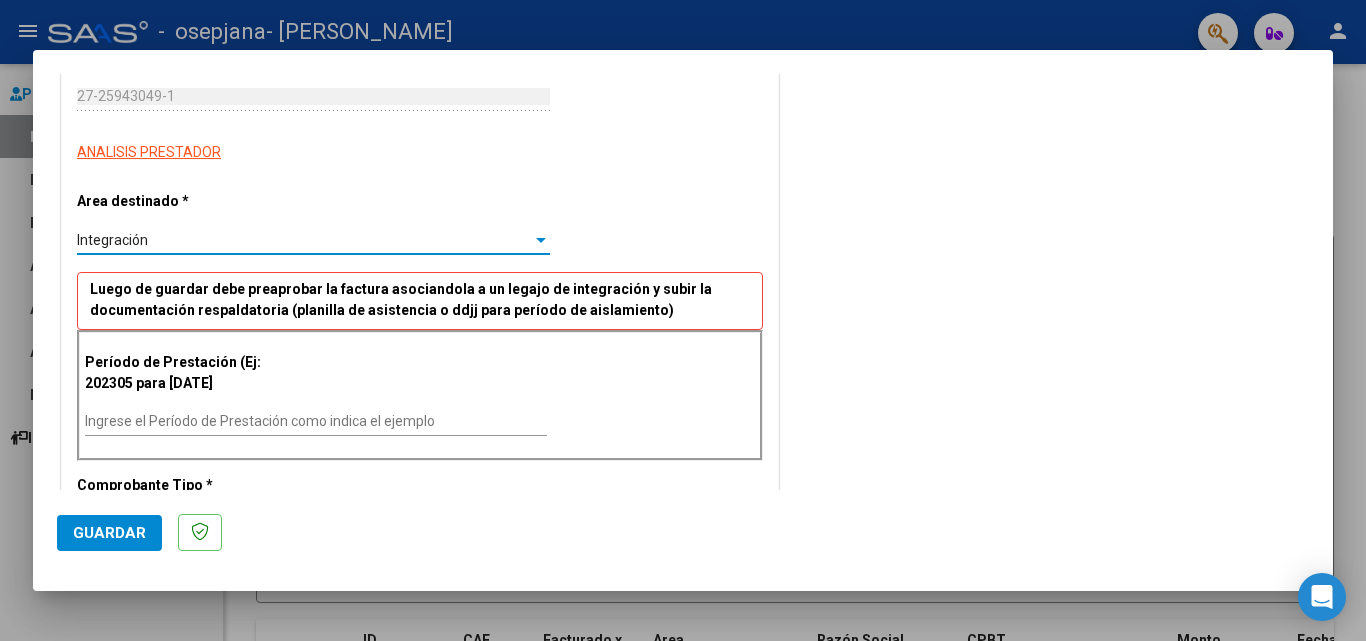 click on "Integración" at bounding box center (304, 240) 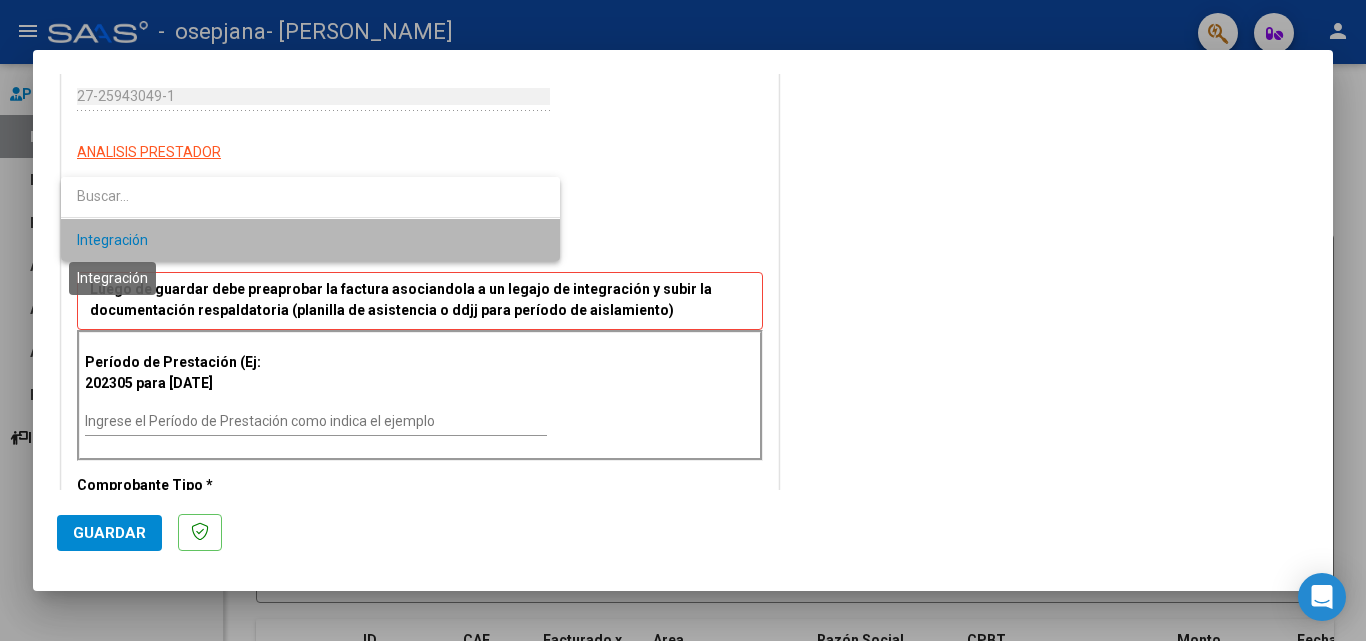 click on "Integración" at bounding box center (112, 240) 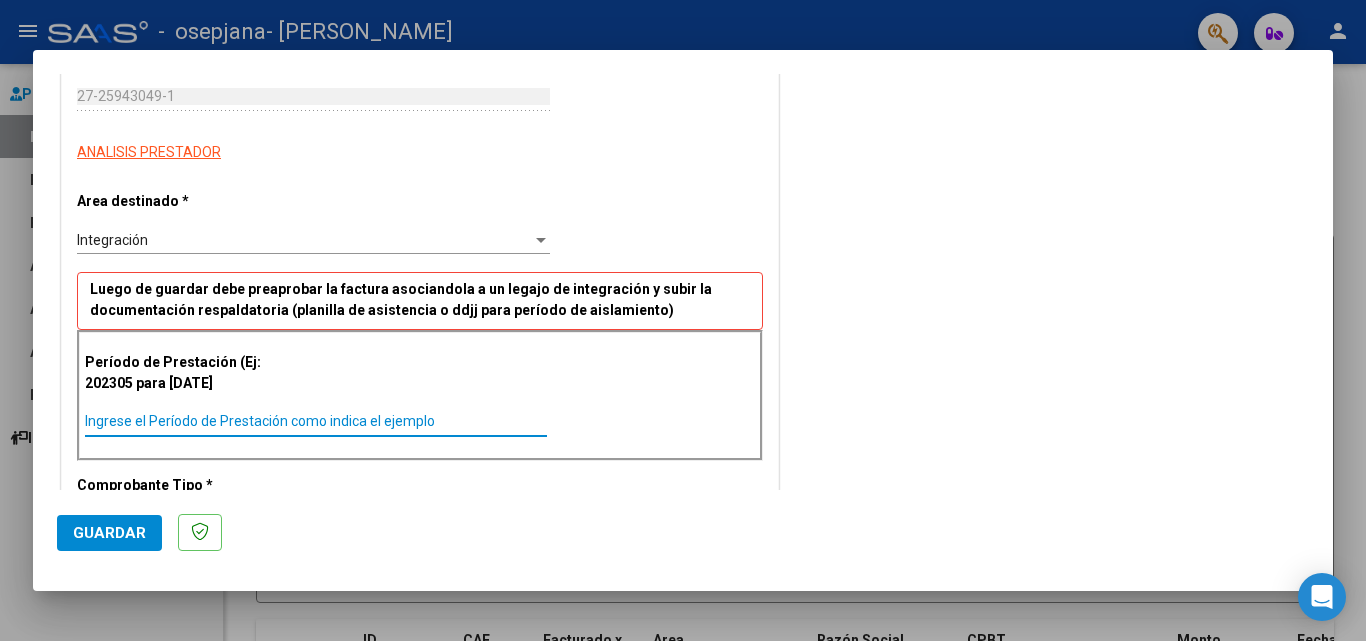 click on "Ingrese el Período de Prestación como indica el ejemplo" at bounding box center (316, 421) 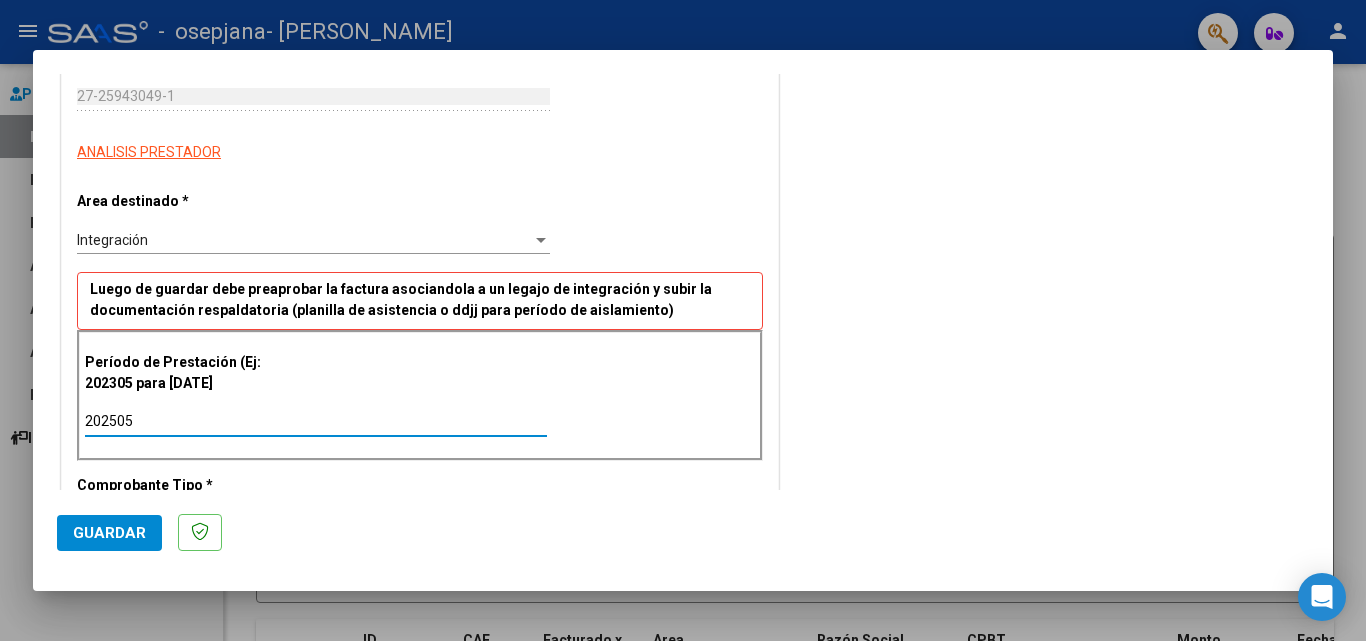 type on "202505" 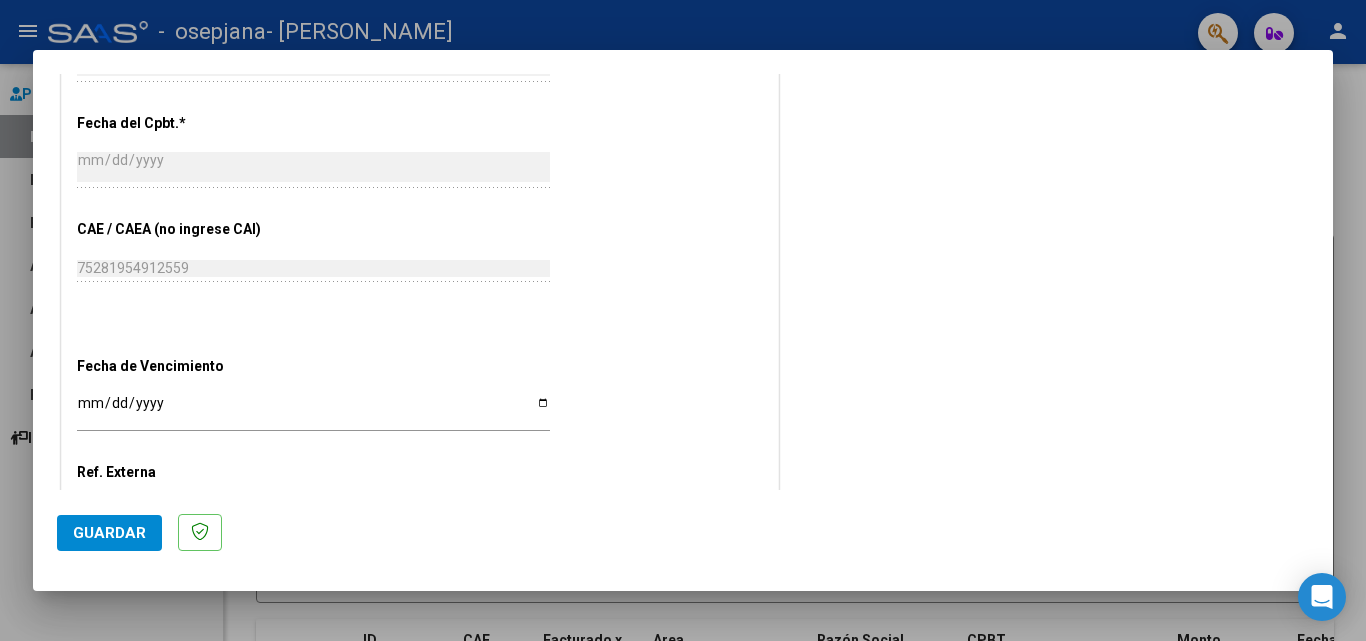 scroll, scrollTop: 1043, scrollLeft: 0, axis: vertical 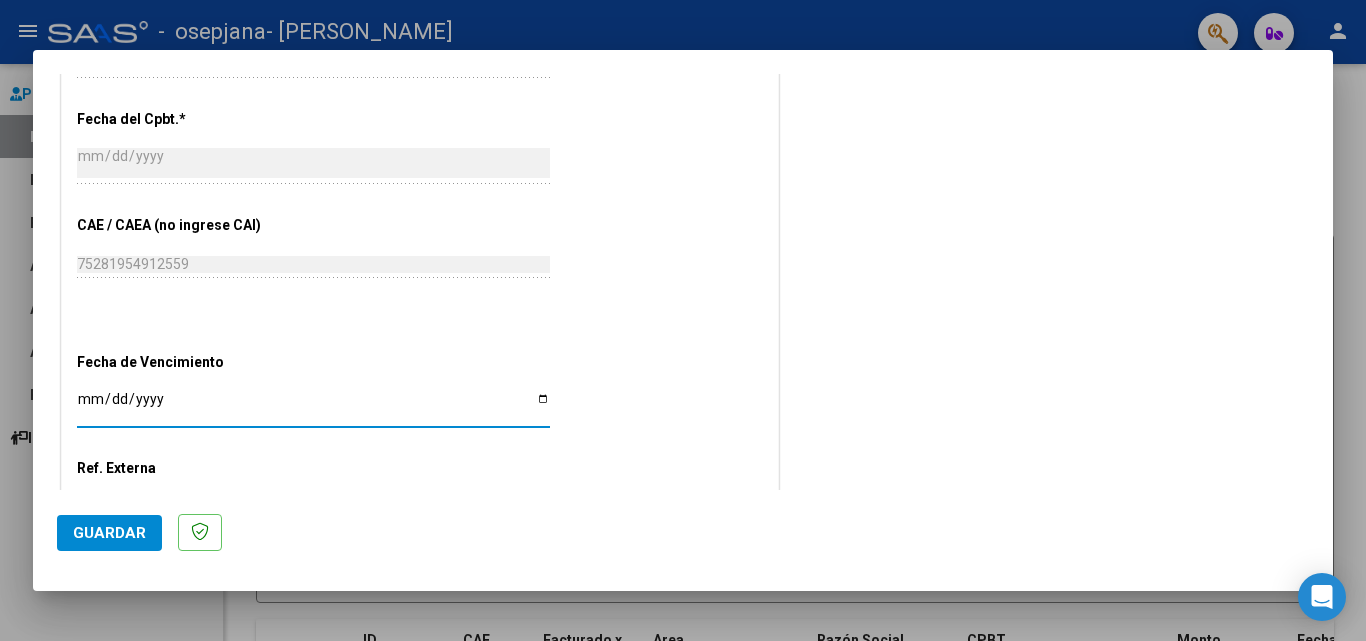 click on "Ingresar la fecha" at bounding box center (313, 406) 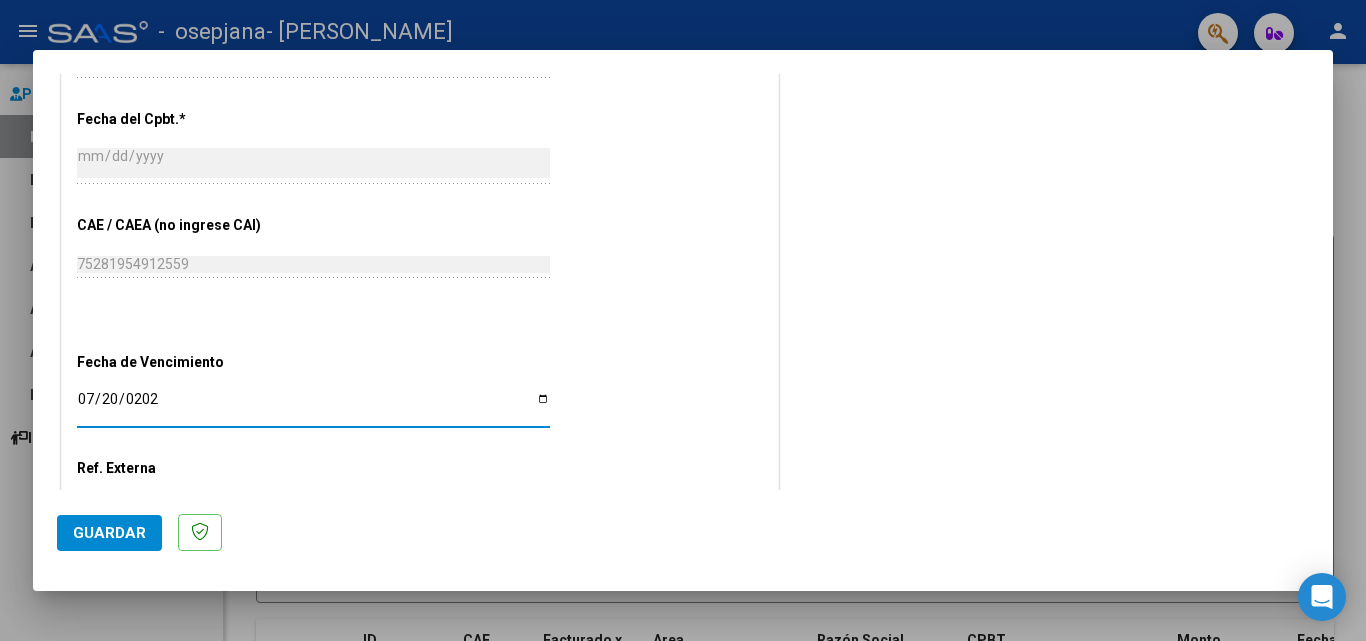 type on "[DATE]" 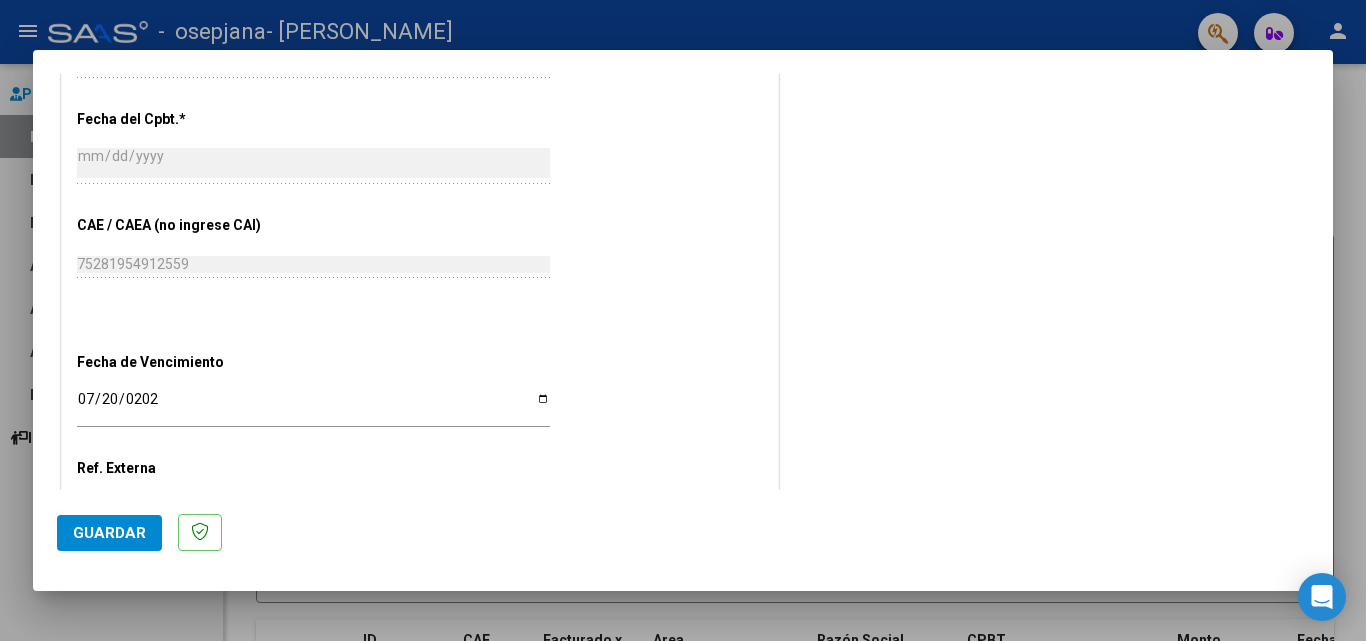 click on "COMENTARIOS Comentarios del Prestador / Gerenciador:" at bounding box center (1046, -148) 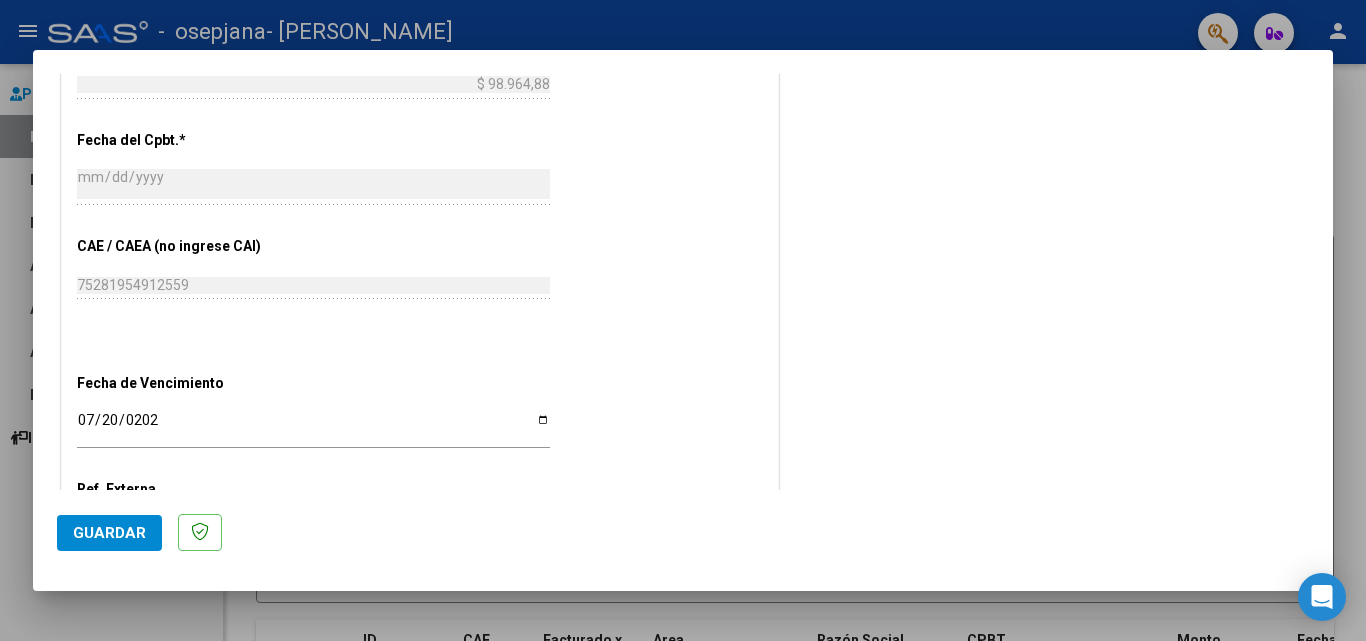 scroll, scrollTop: 1205, scrollLeft: 0, axis: vertical 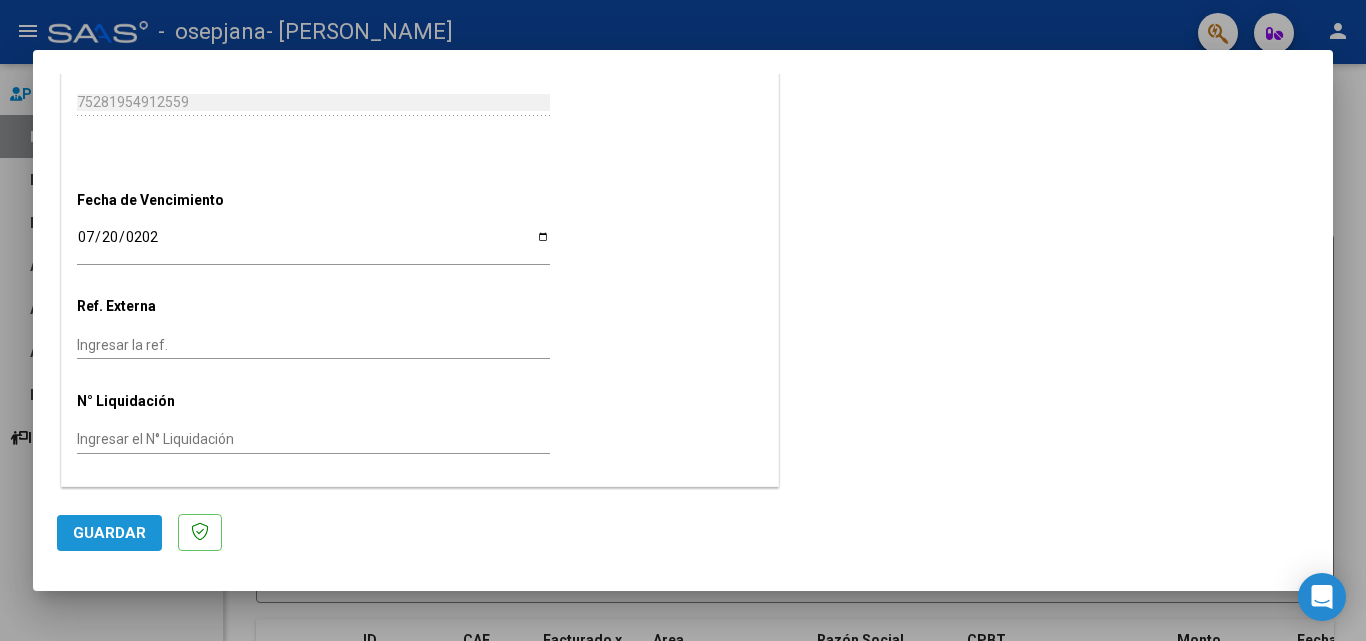 click on "Guardar" 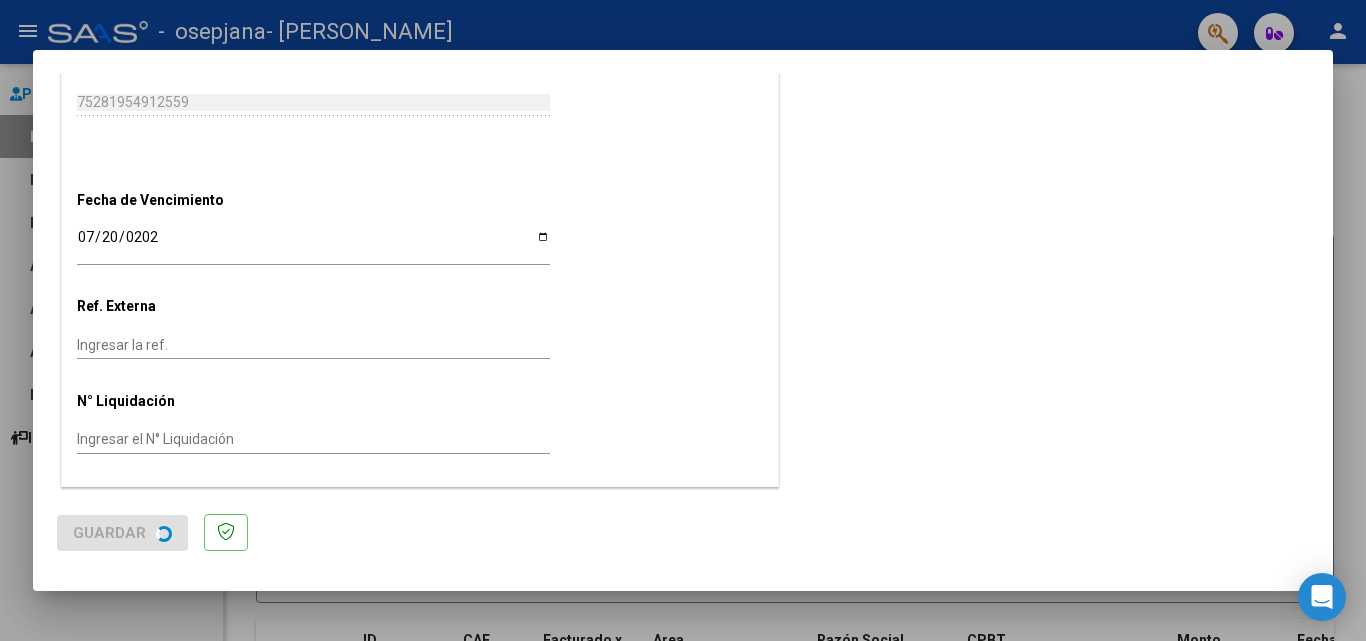 scroll, scrollTop: 0, scrollLeft: 0, axis: both 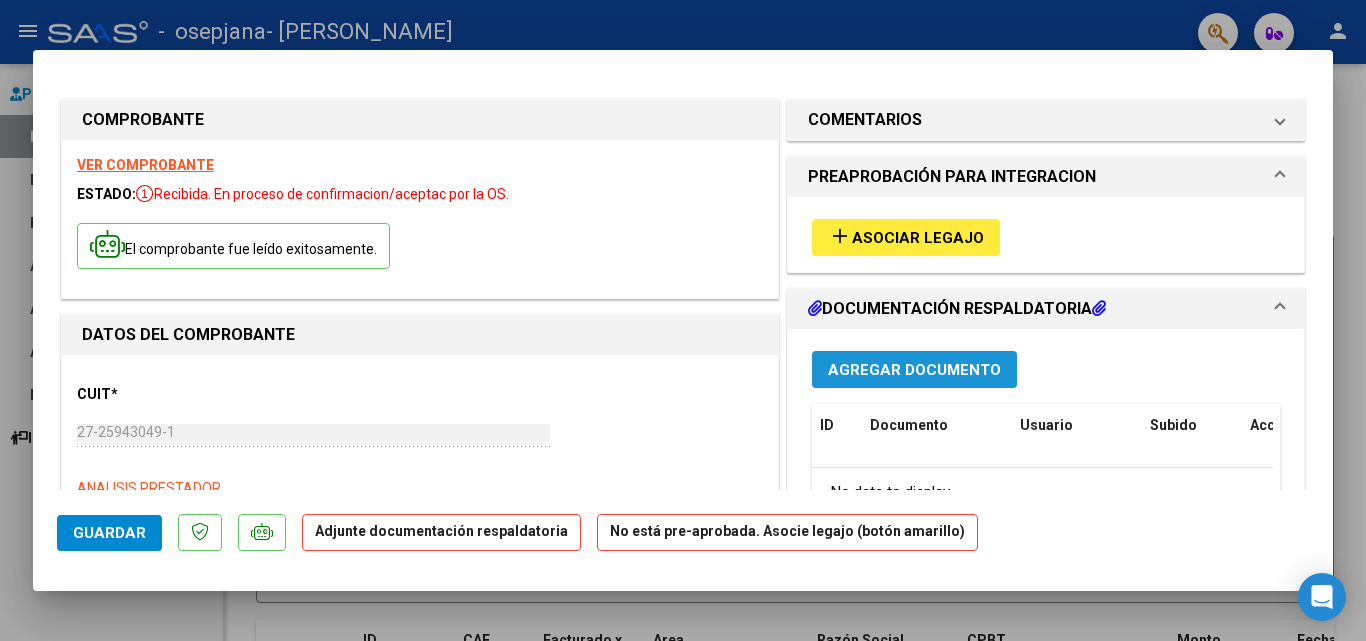 click on "Agregar Documento" at bounding box center [914, 370] 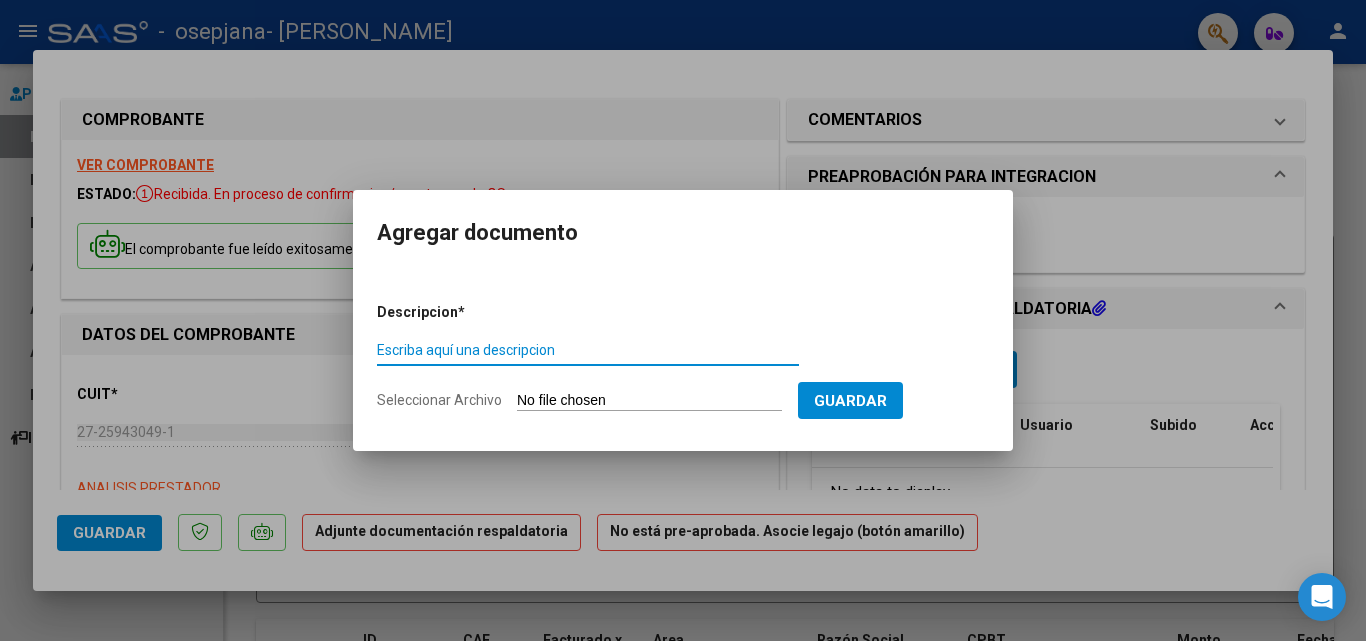 click on "Escriba aquí una descripcion" at bounding box center [588, 350] 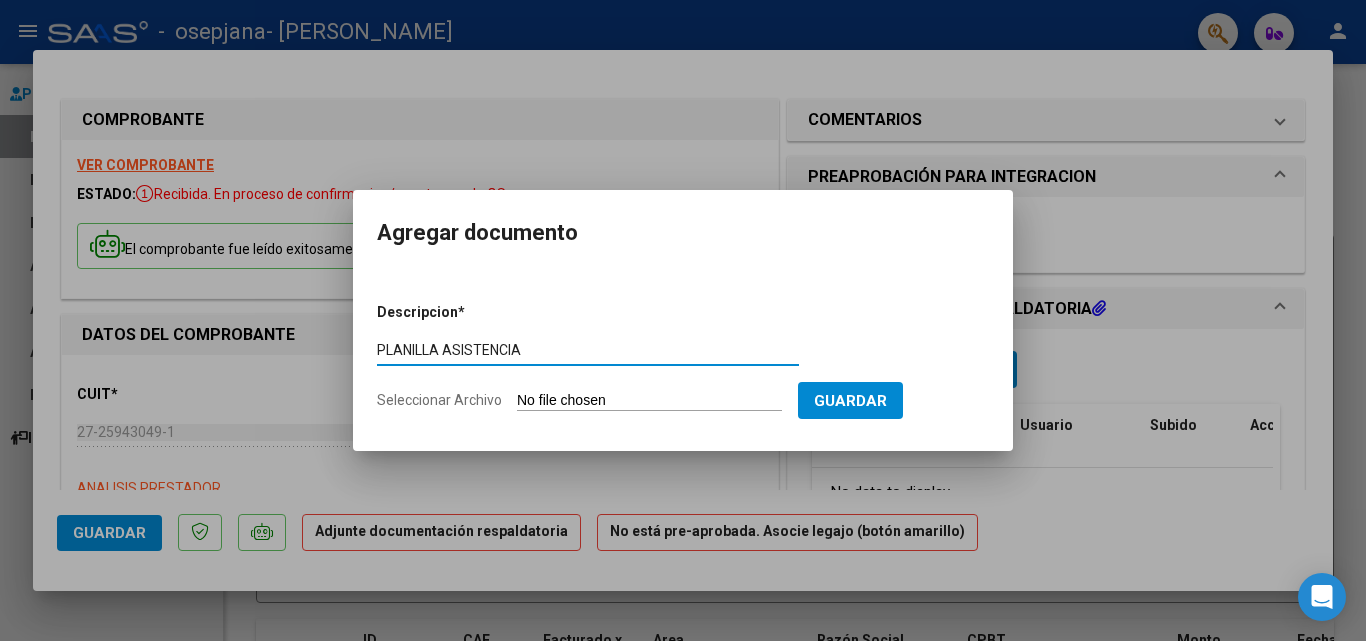 type on "PLANILLA ASISTENCIA" 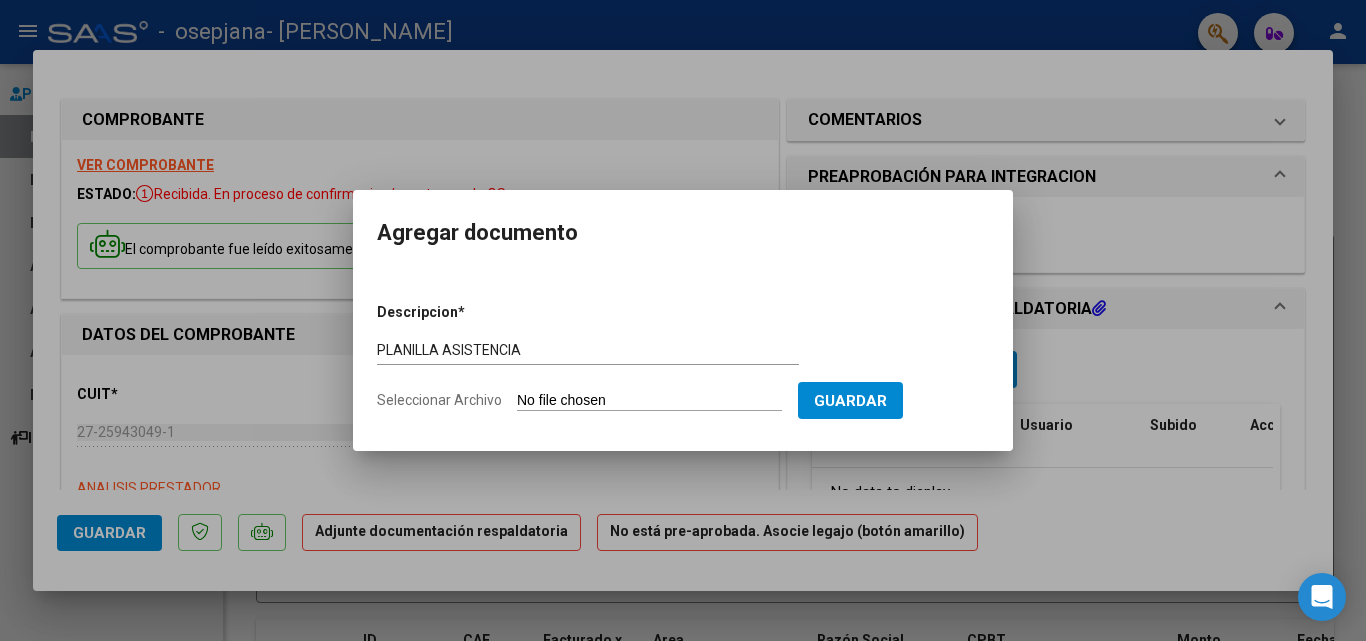 click on "Seleccionar Archivo" at bounding box center (649, 401) 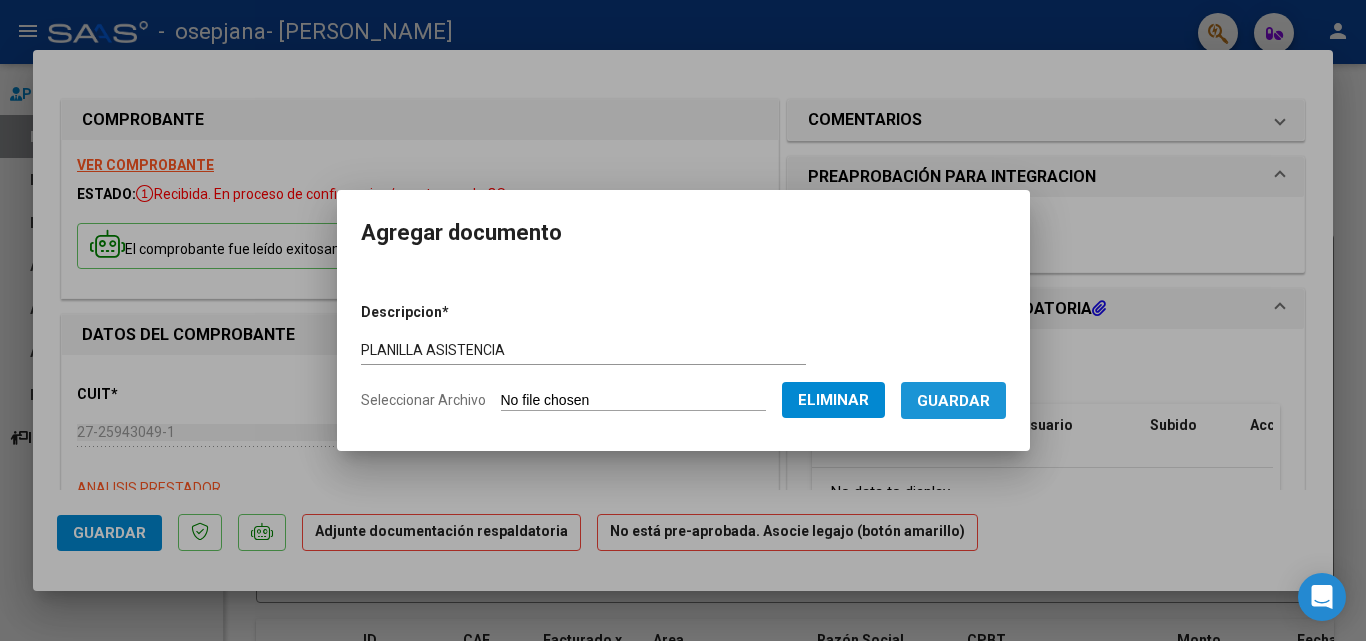 click on "Guardar" at bounding box center (953, 401) 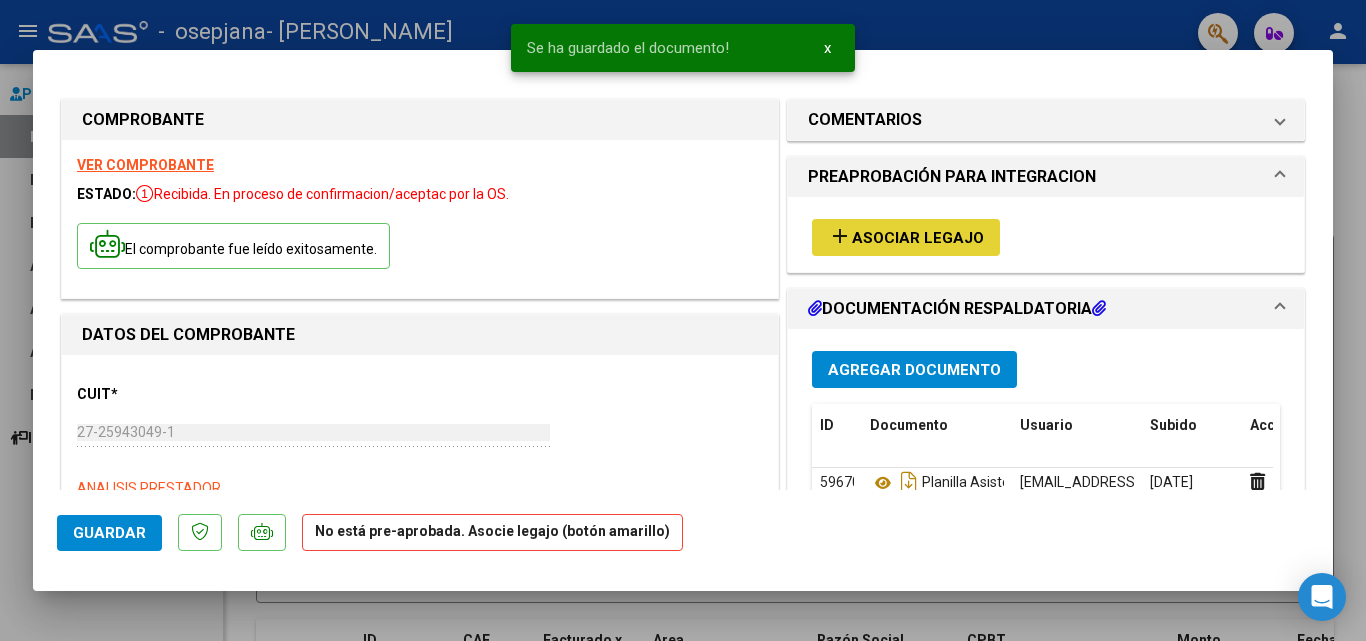 click on "Asociar Legajo" at bounding box center (918, 238) 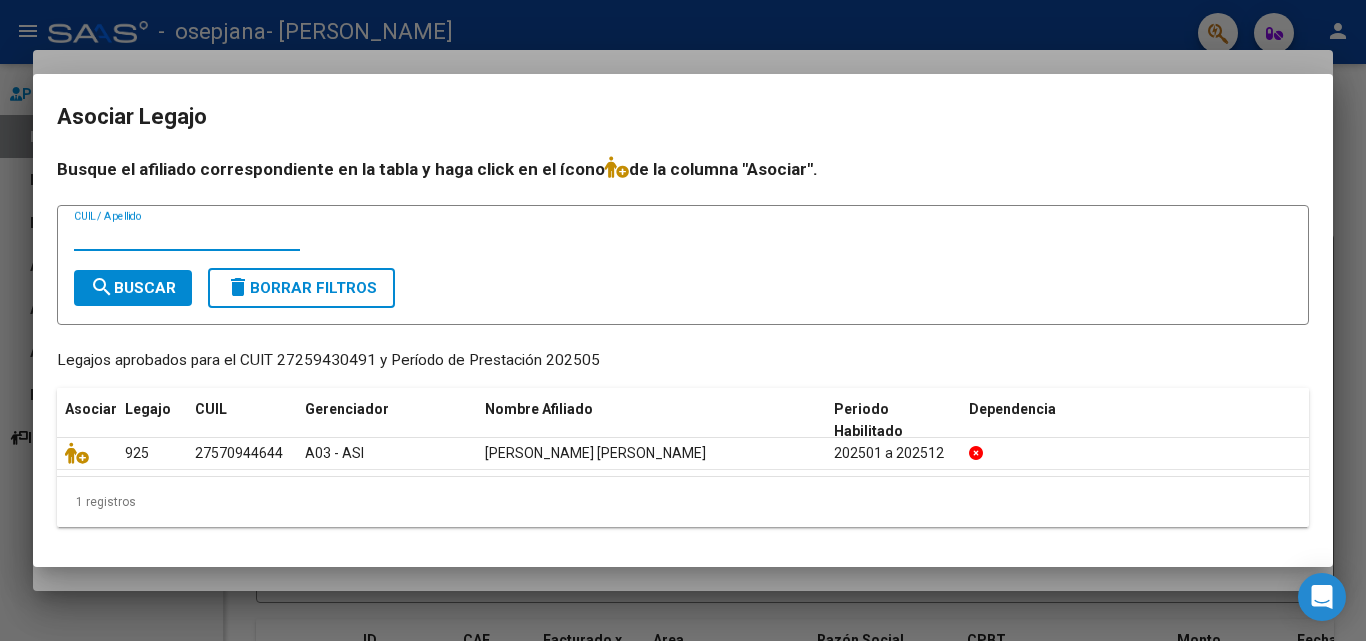 click at bounding box center (683, 320) 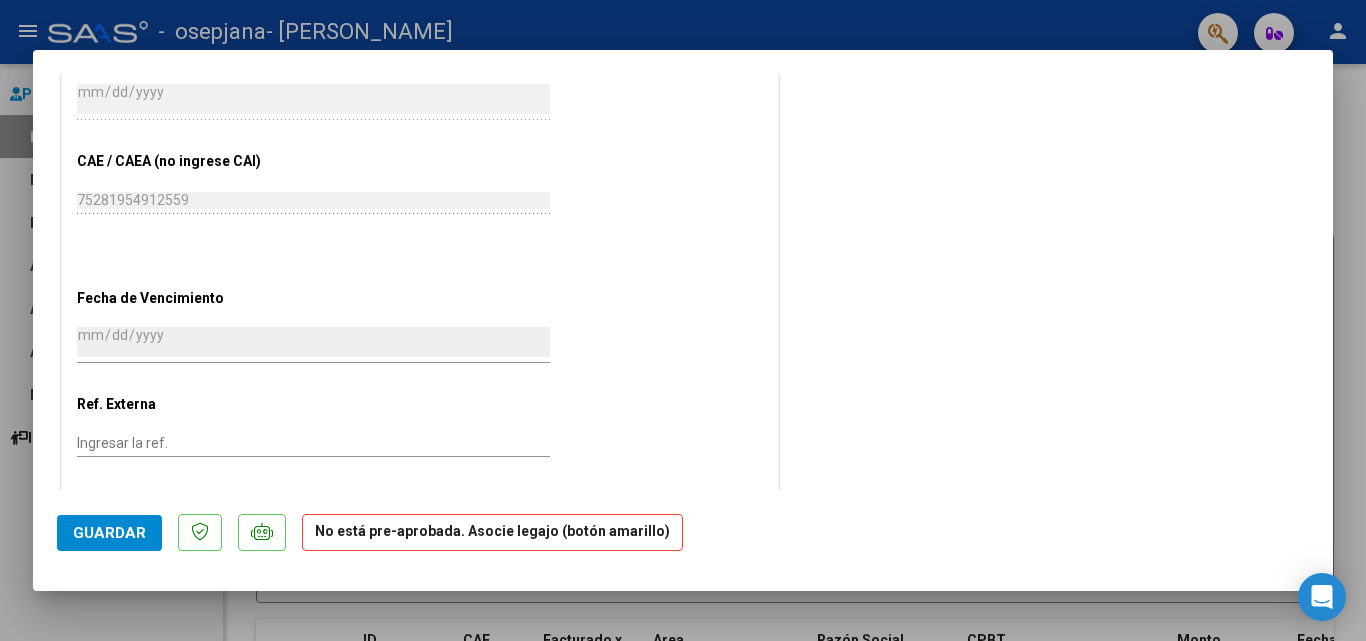 scroll, scrollTop: 1219, scrollLeft: 0, axis: vertical 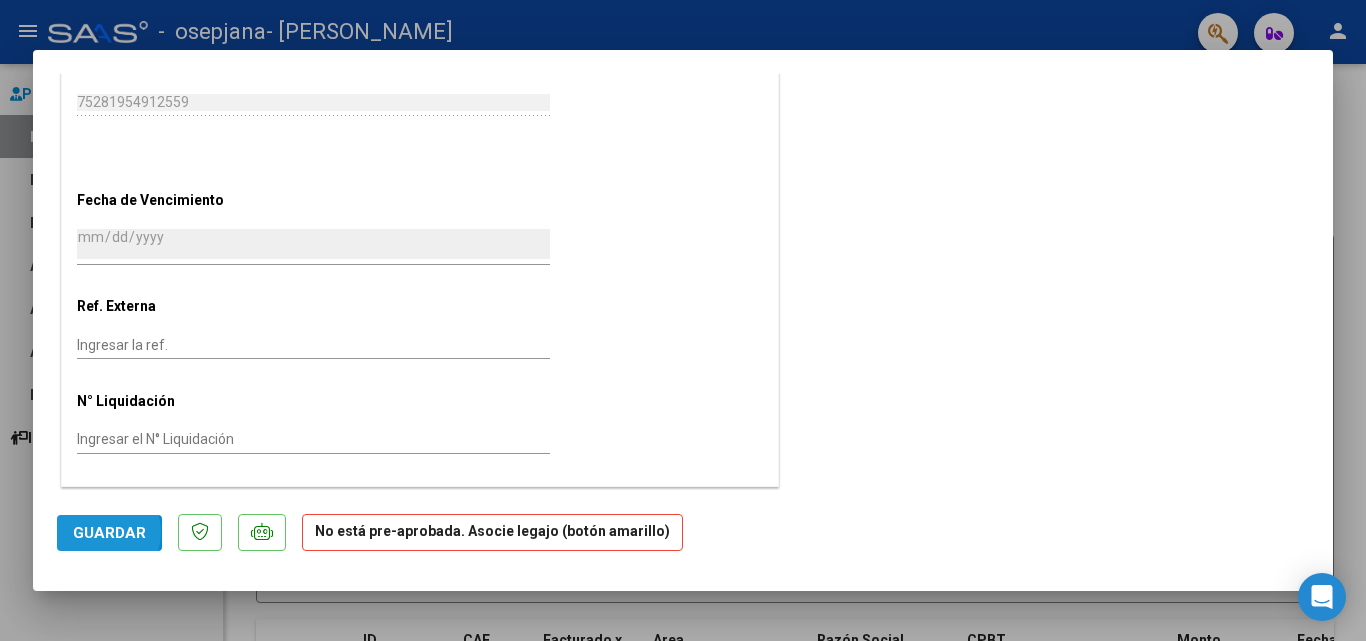 click on "Guardar" 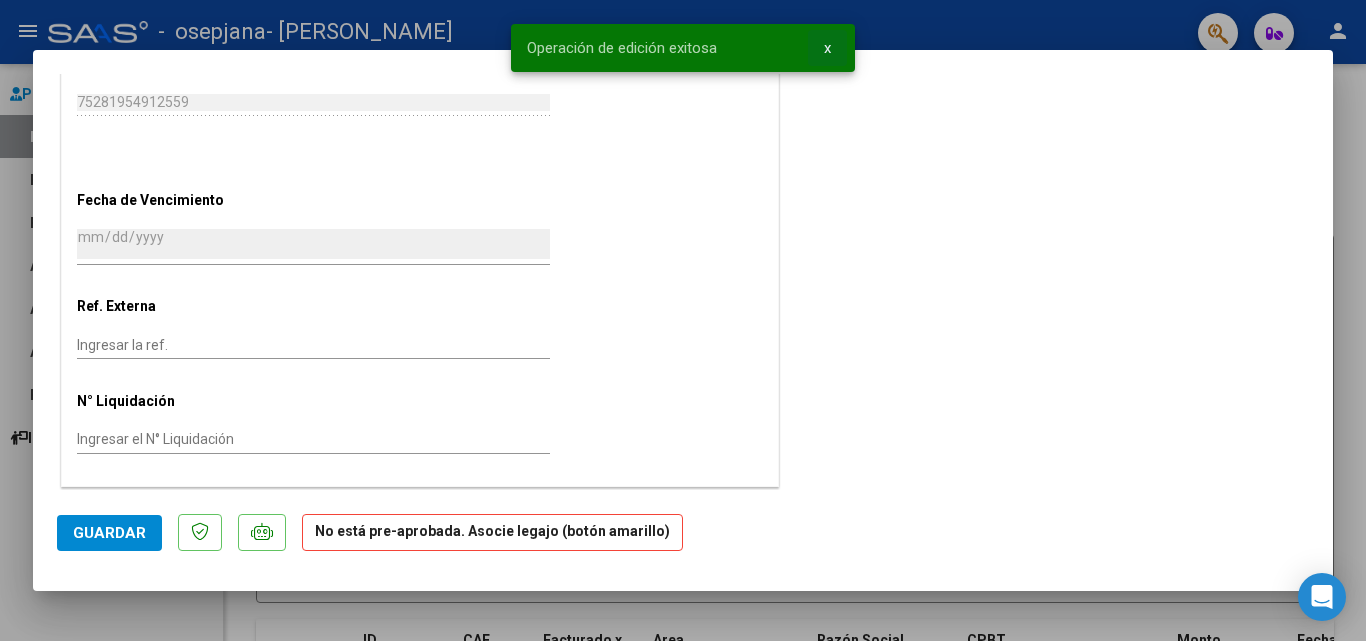 click on "x" at bounding box center (827, 48) 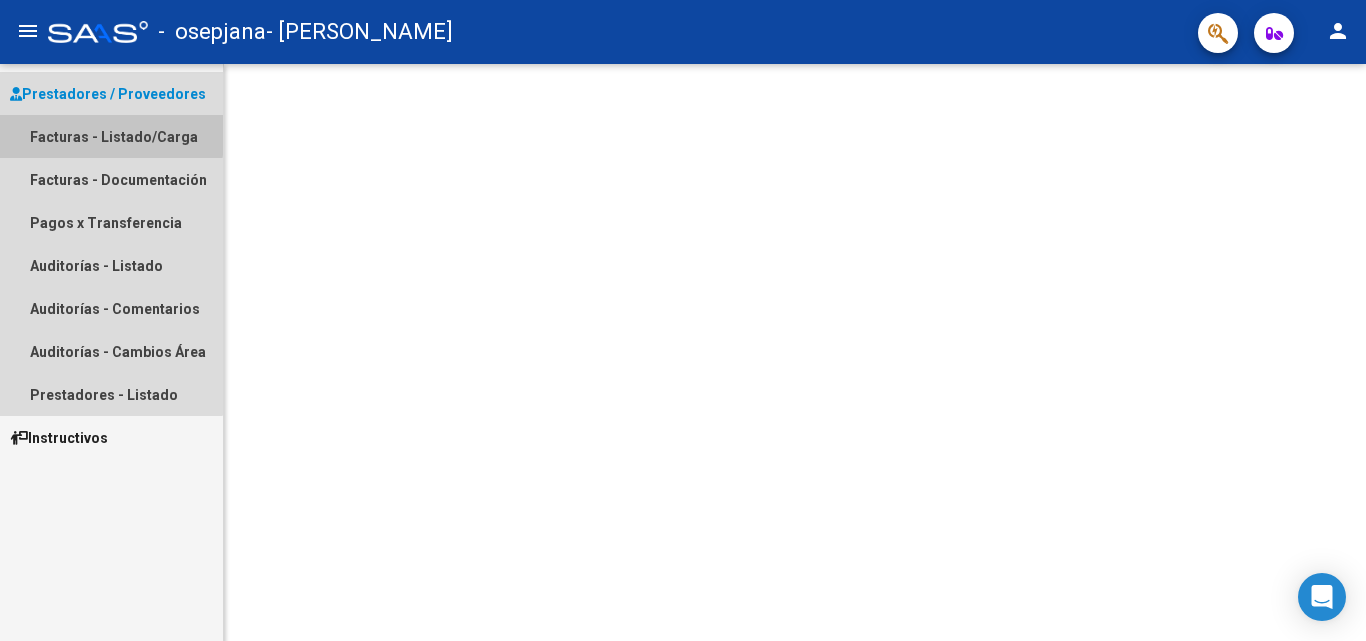 click on "Facturas - Listado/Carga" at bounding box center [111, 136] 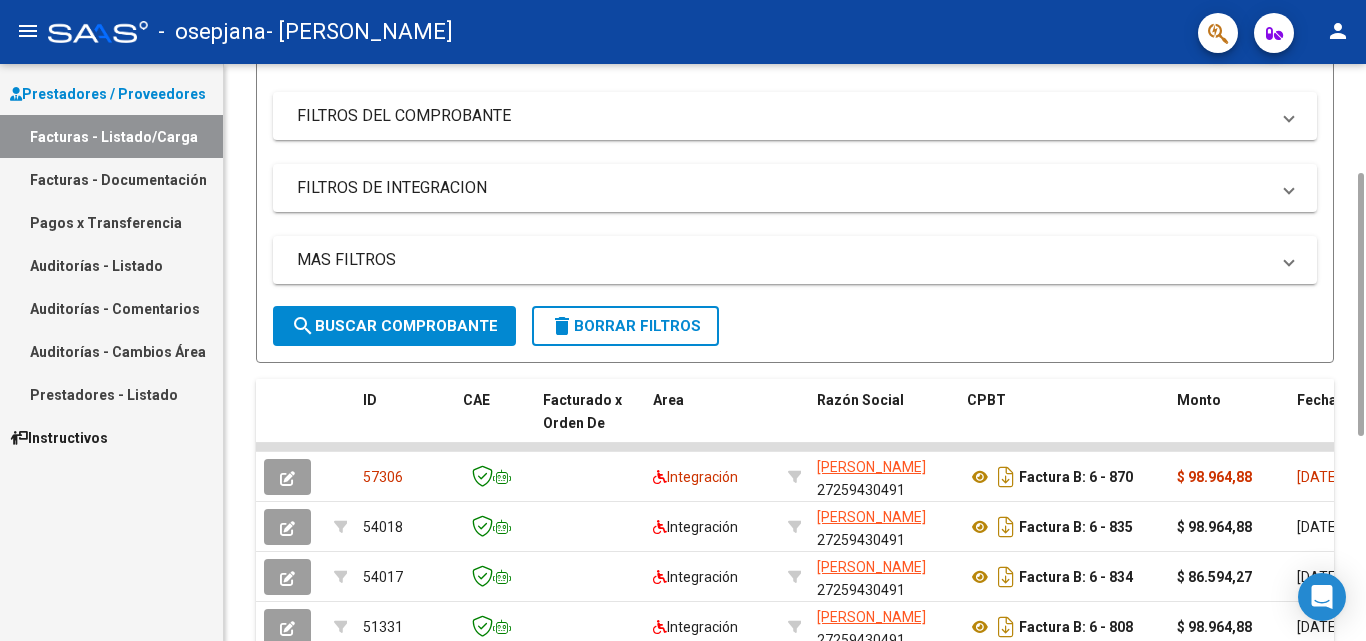 scroll, scrollTop: 270, scrollLeft: 0, axis: vertical 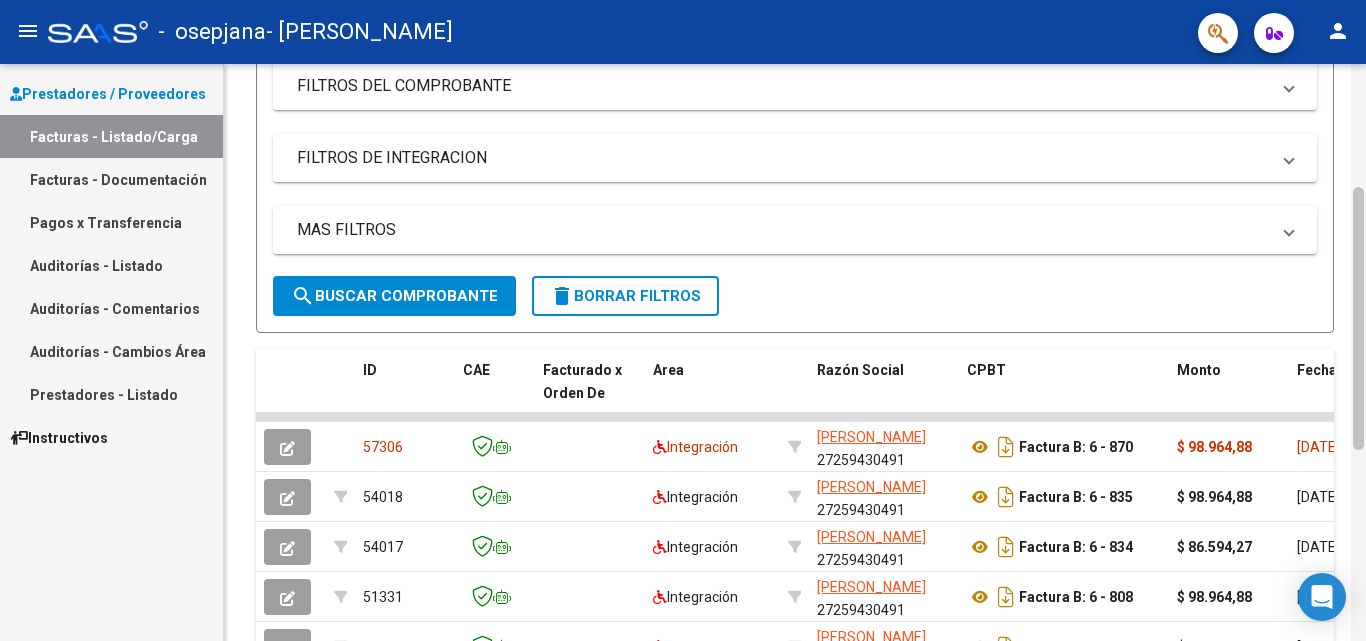 drag, startPoint x: 1136, startPoint y: 418, endPoint x: 1354, endPoint y: 411, distance: 218.11235 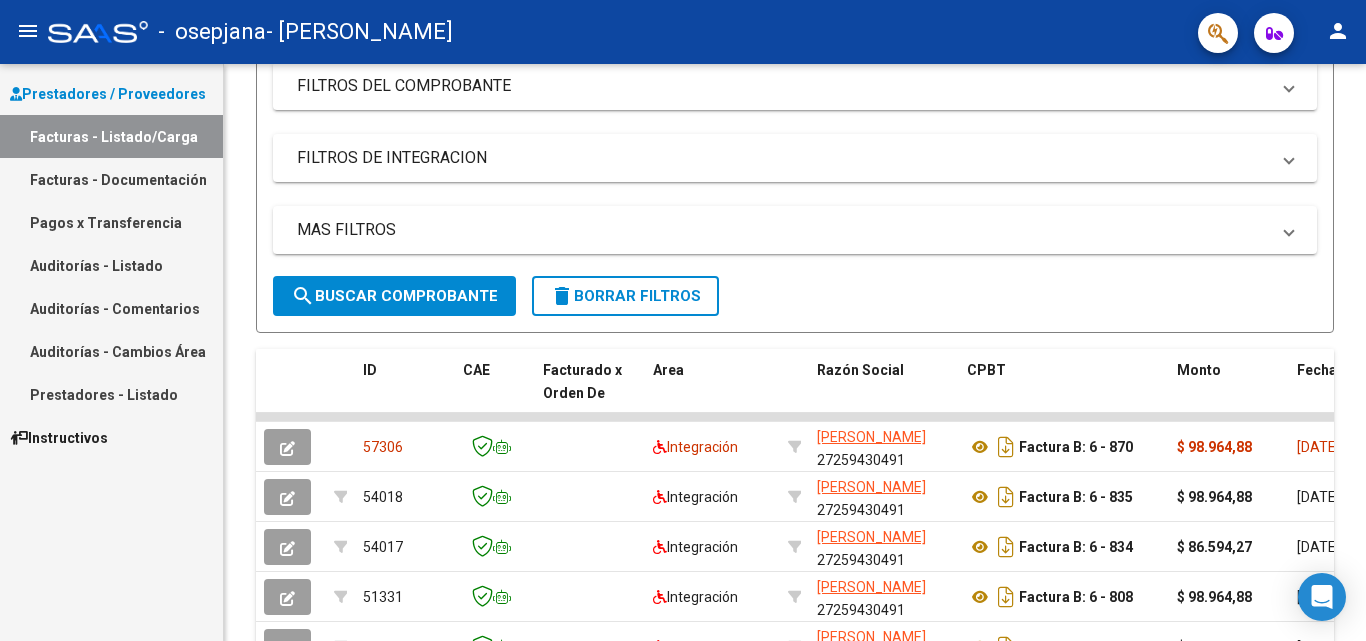 scroll, scrollTop: 688, scrollLeft: 0, axis: vertical 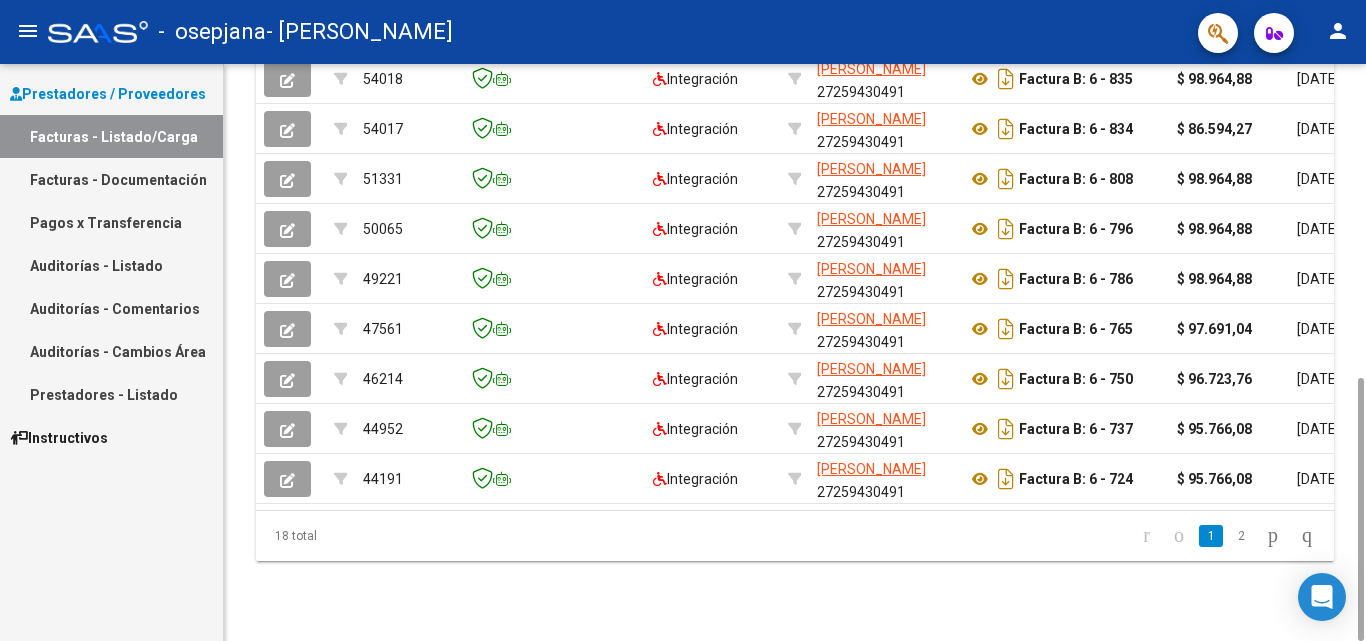 drag, startPoint x: 1354, startPoint y: 411, endPoint x: 1365, endPoint y: 678, distance: 267.2265 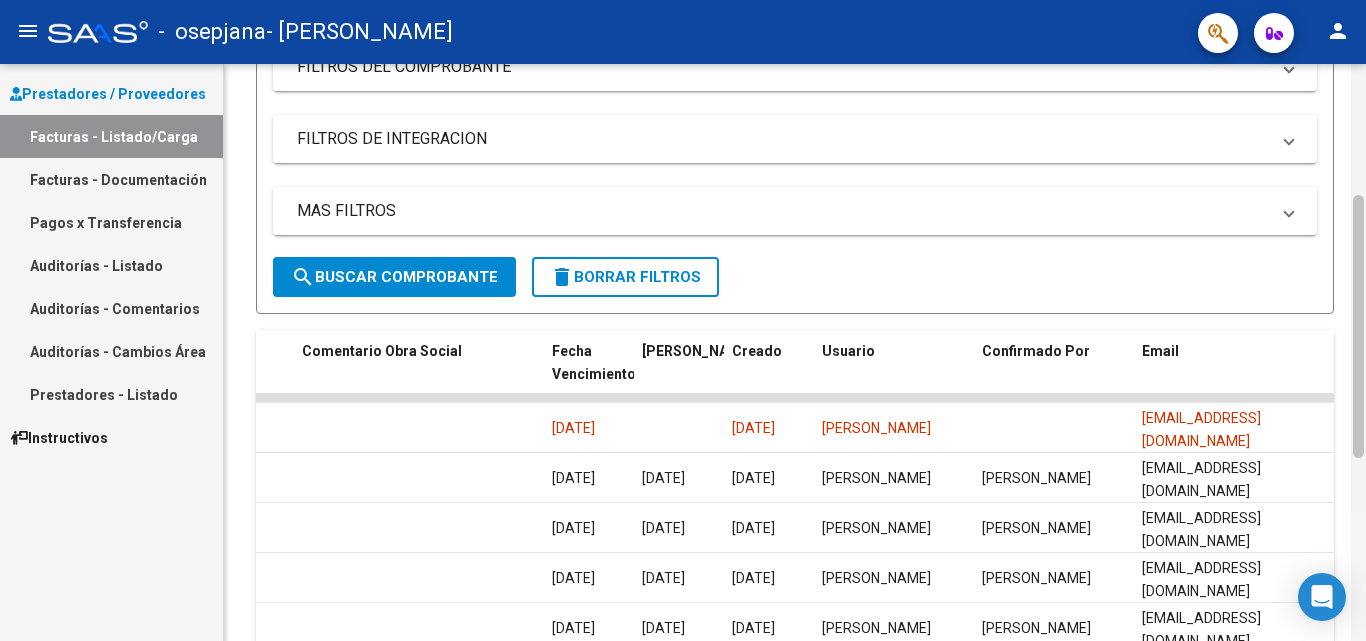 scroll, scrollTop: 291, scrollLeft: 0, axis: vertical 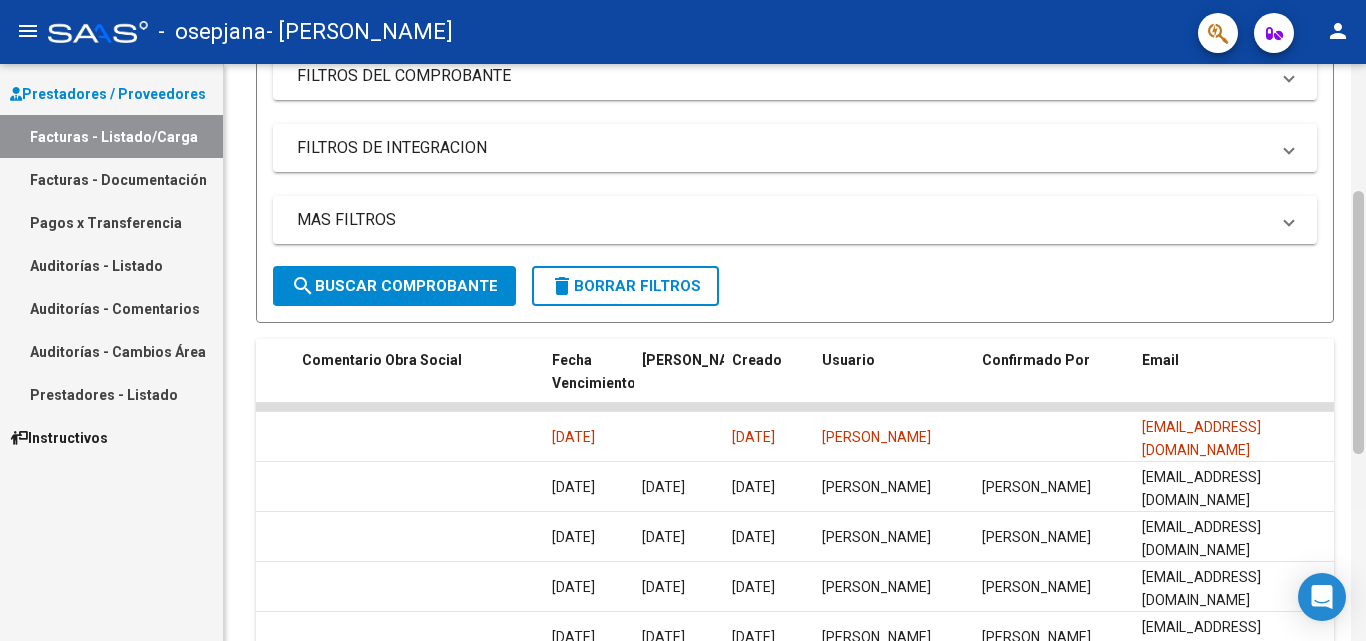 drag, startPoint x: 1359, startPoint y: 507, endPoint x: 1364, endPoint y: 320, distance: 187.06683 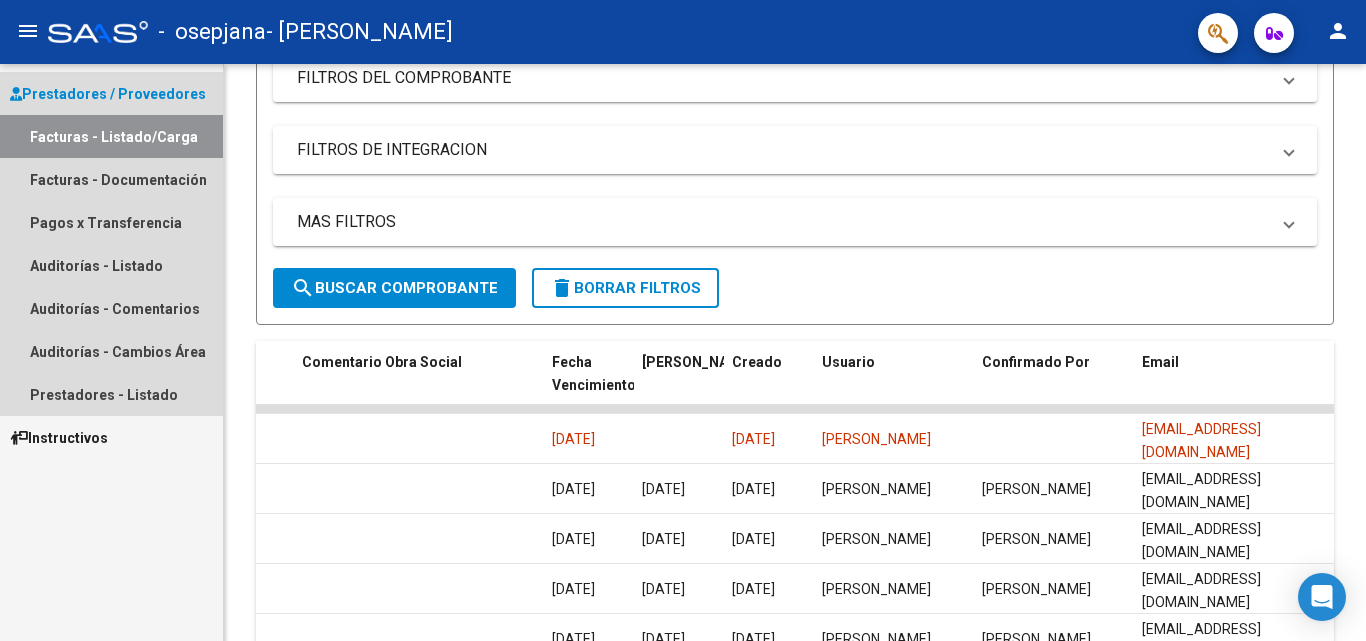 click on "Prestadores / Proveedores" at bounding box center (108, 94) 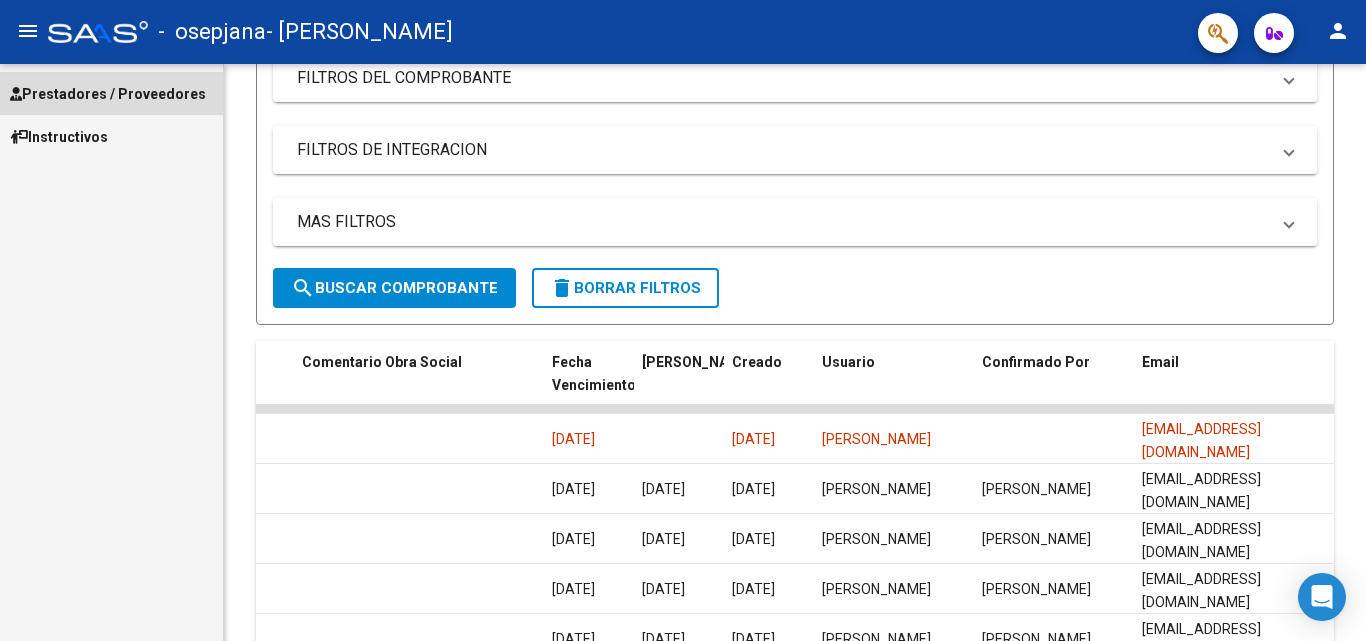 click on "Prestadores / Proveedores" at bounding box center [108, 94] 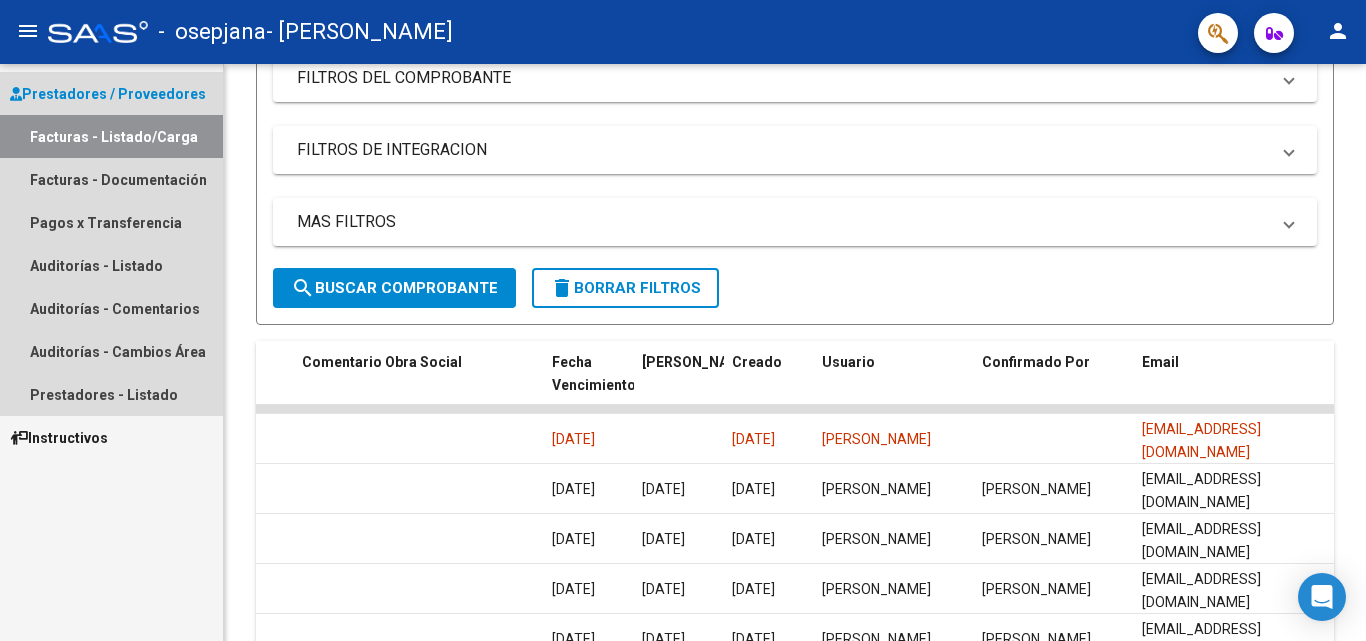click on "Facturas - Listado/Carga" at bounding box center [111, 136] 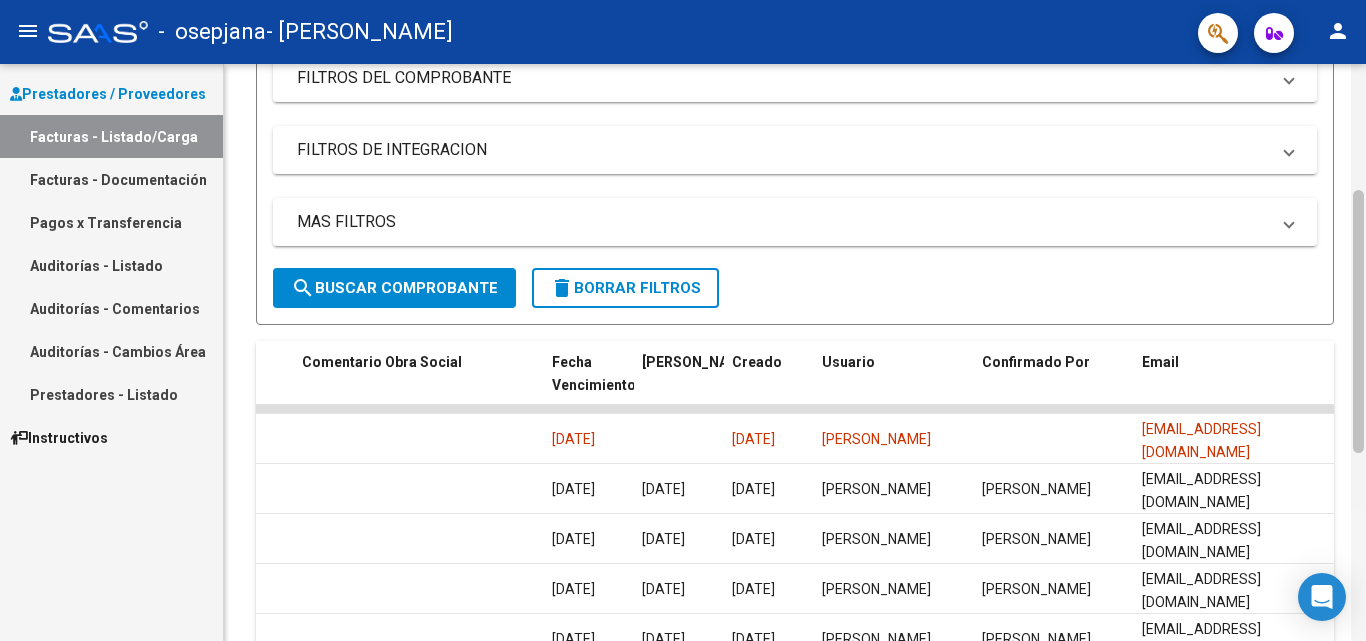 scroll, scrollTop: 688, scrollLeft: 0, axis: vertical 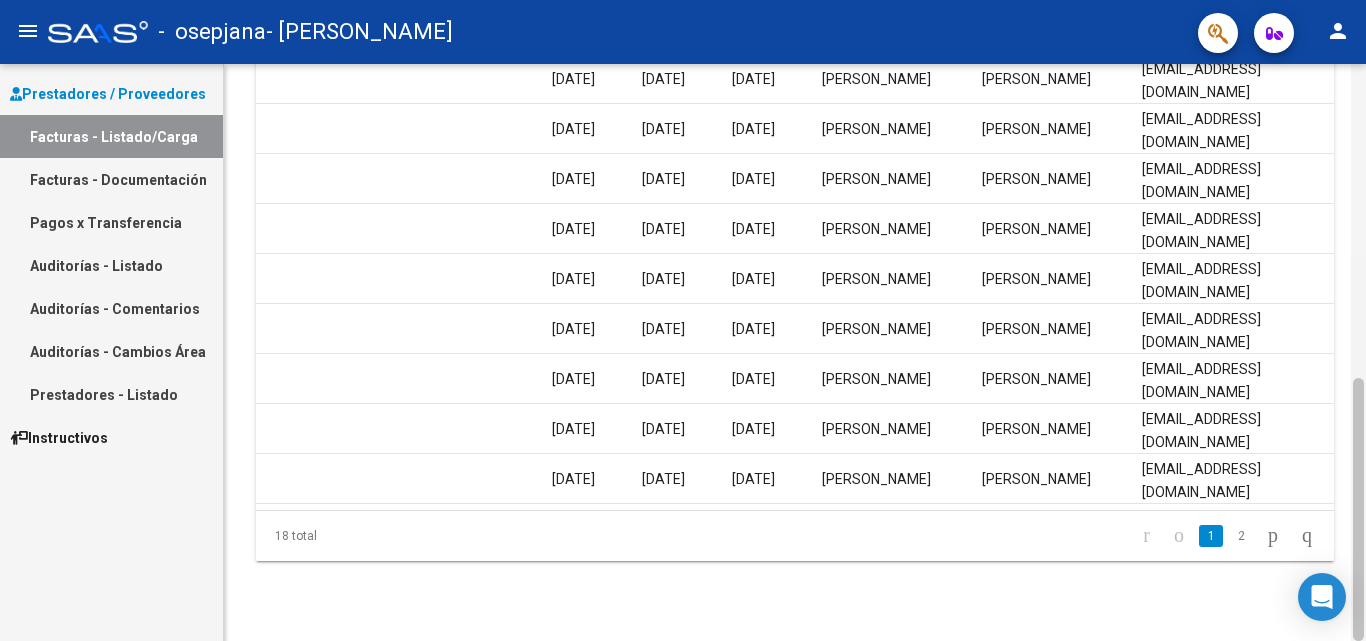drag, startPoint x: 1365, startPoint y: 196, endPoint x: 1358, endPoint y: 111, distance: 85.28775 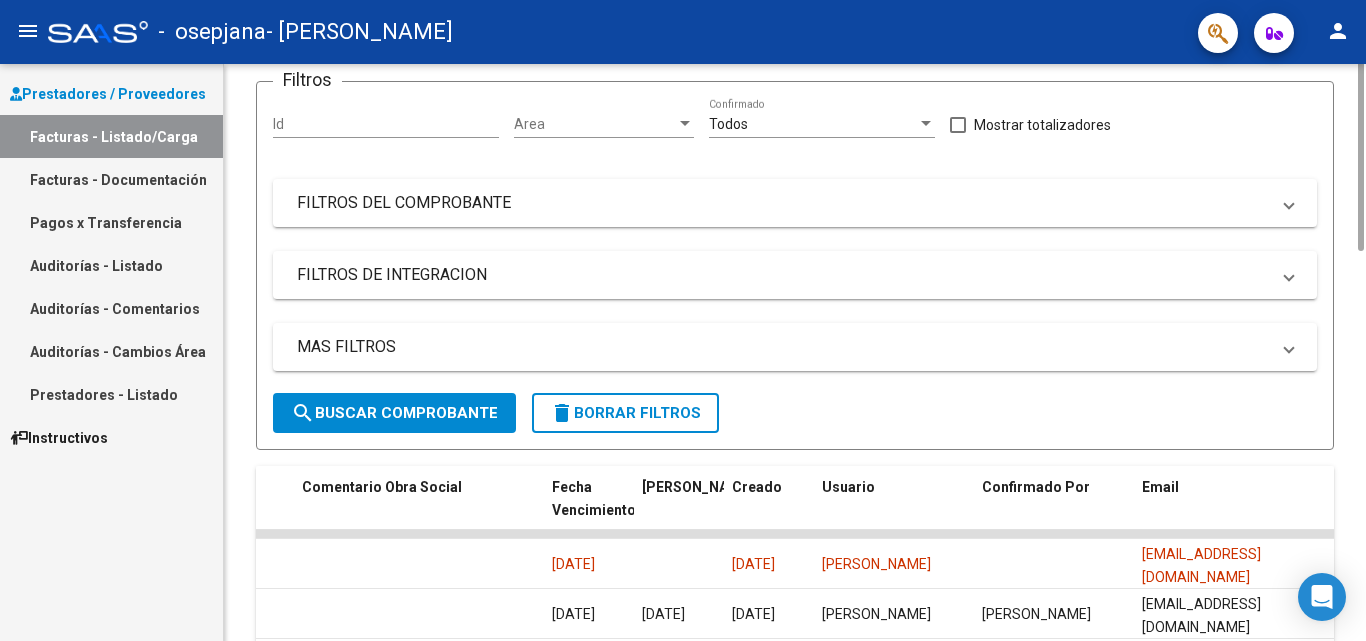 scroll, scrollTop: 42, scrollLeft: 0, axis: vertical 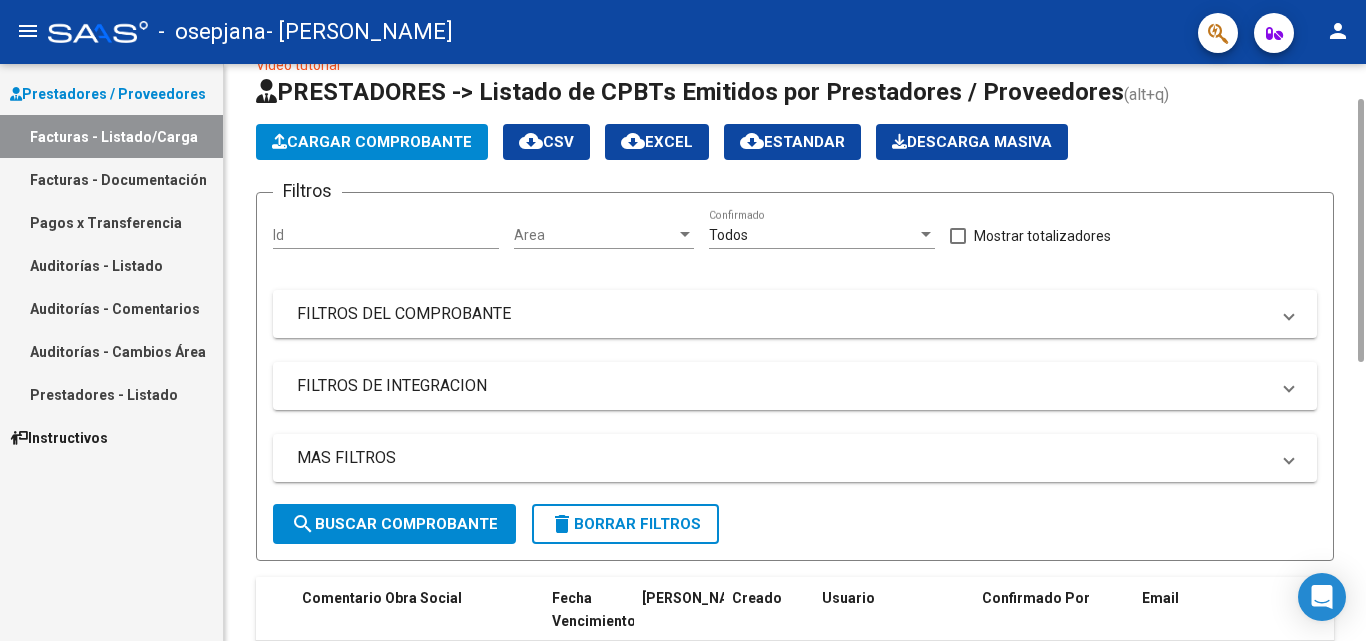 drag, startPoint x: 1357, startPoint y: 406, endPoint x: 1342, endPoint y: 111, distance: 295.3811 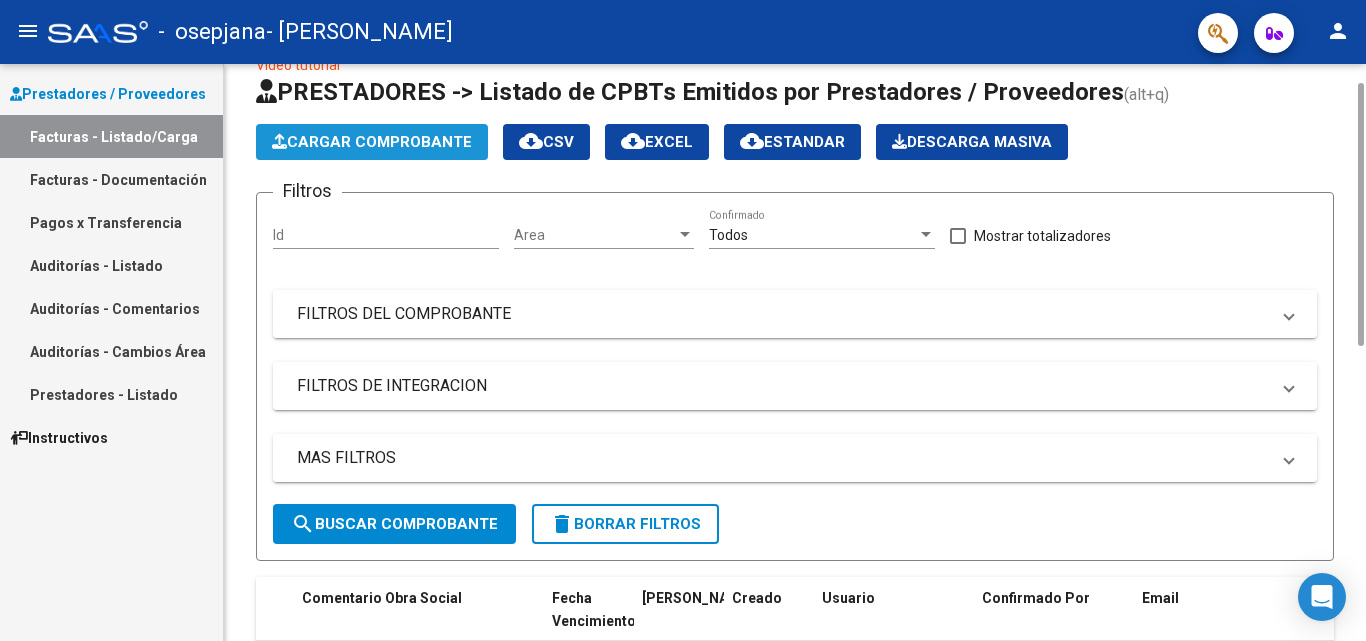 click on "Cargar Comprobante" 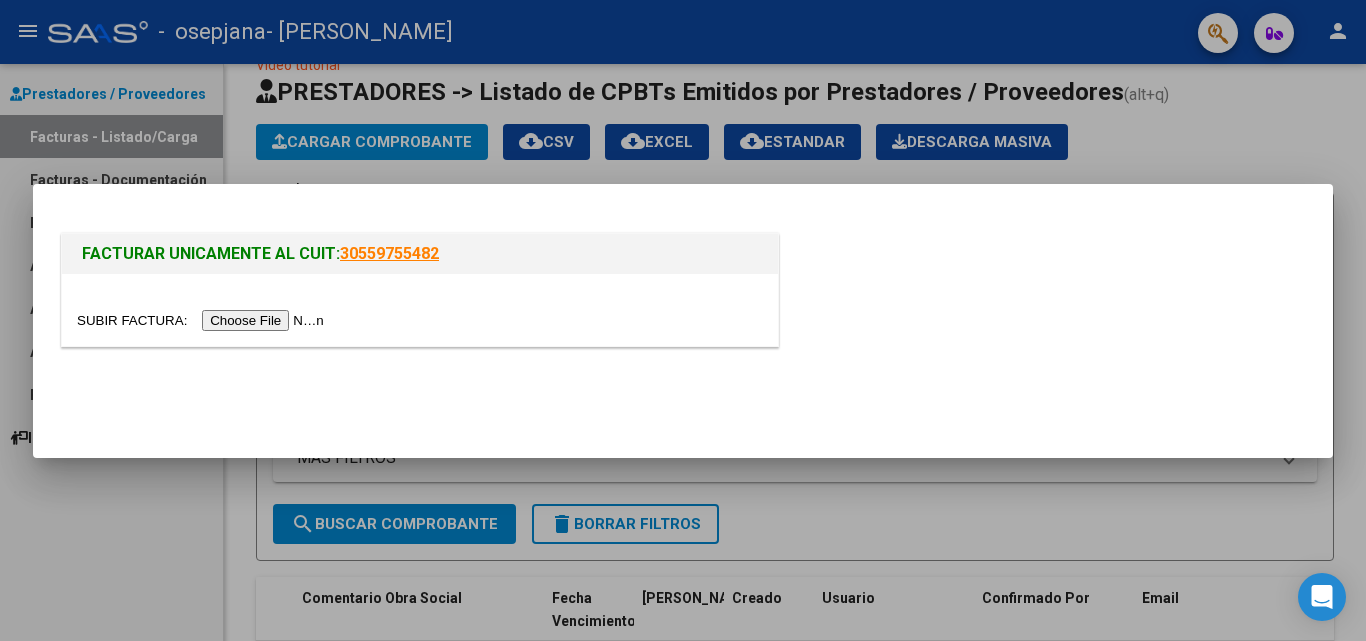 click at bounding box center [203, 320] 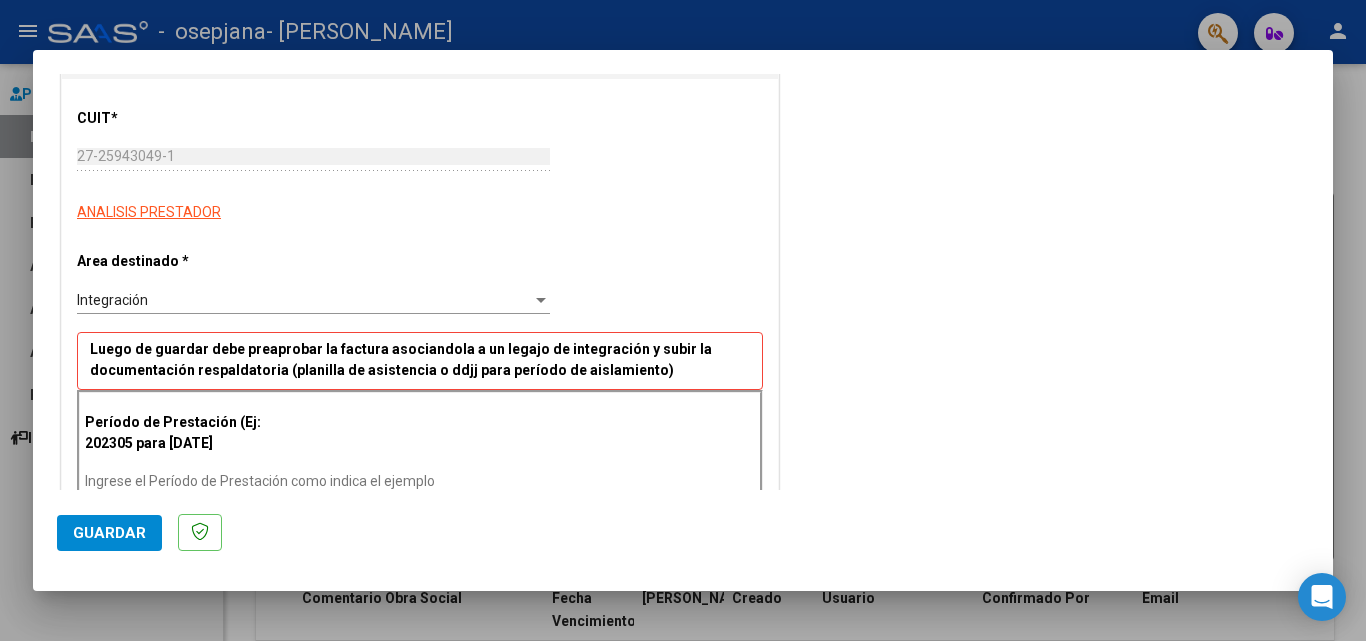 scroll, scrollTop: 244, scrollLeft: 0, axis: vertical 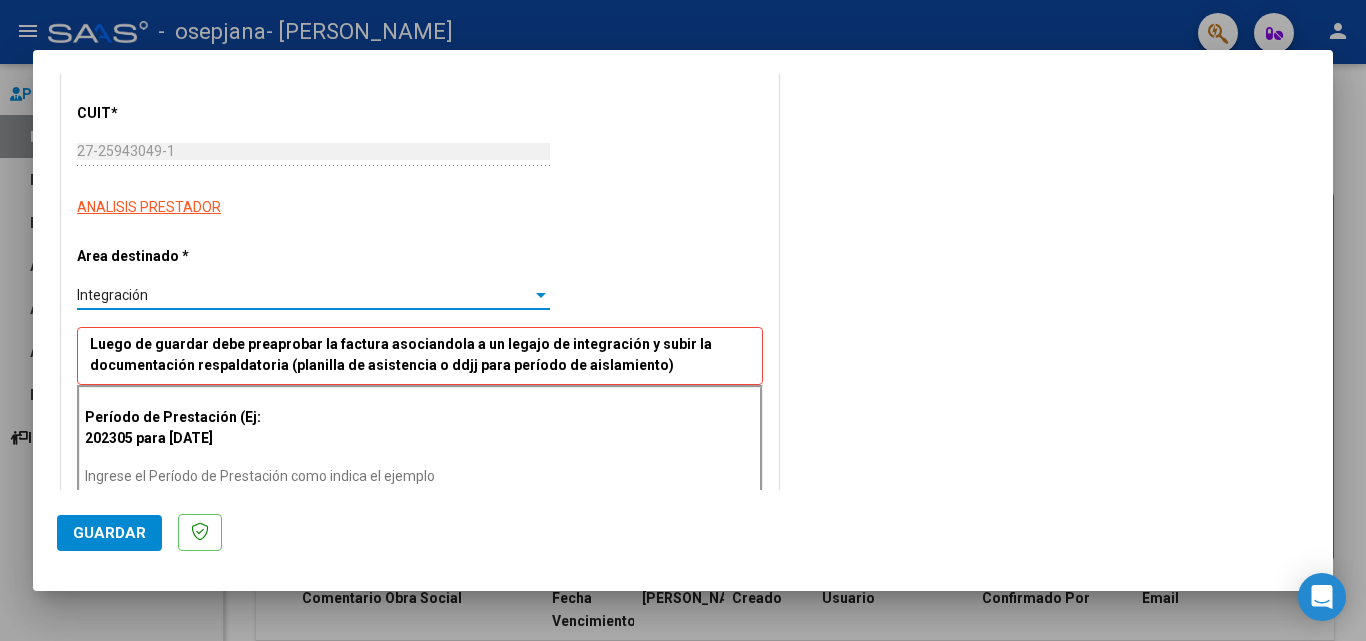 click on "Integración" at bounding box center [112, 295] 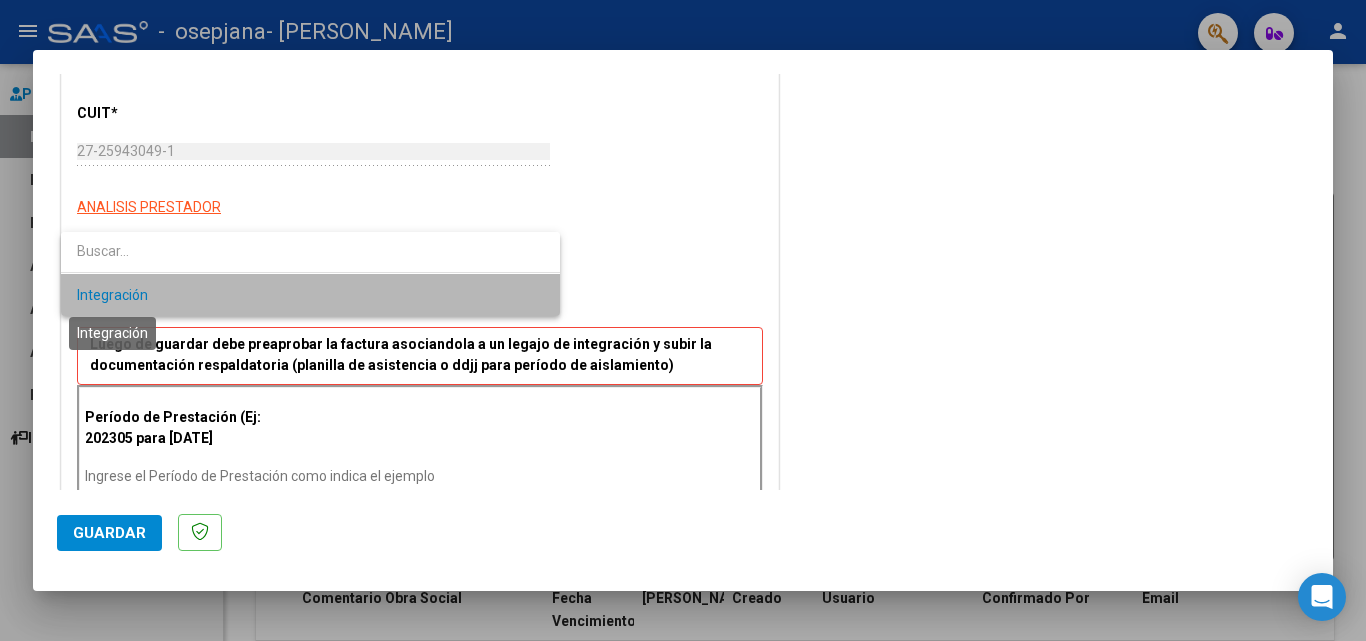 click on "Integración" at bounding box center (112, 295) 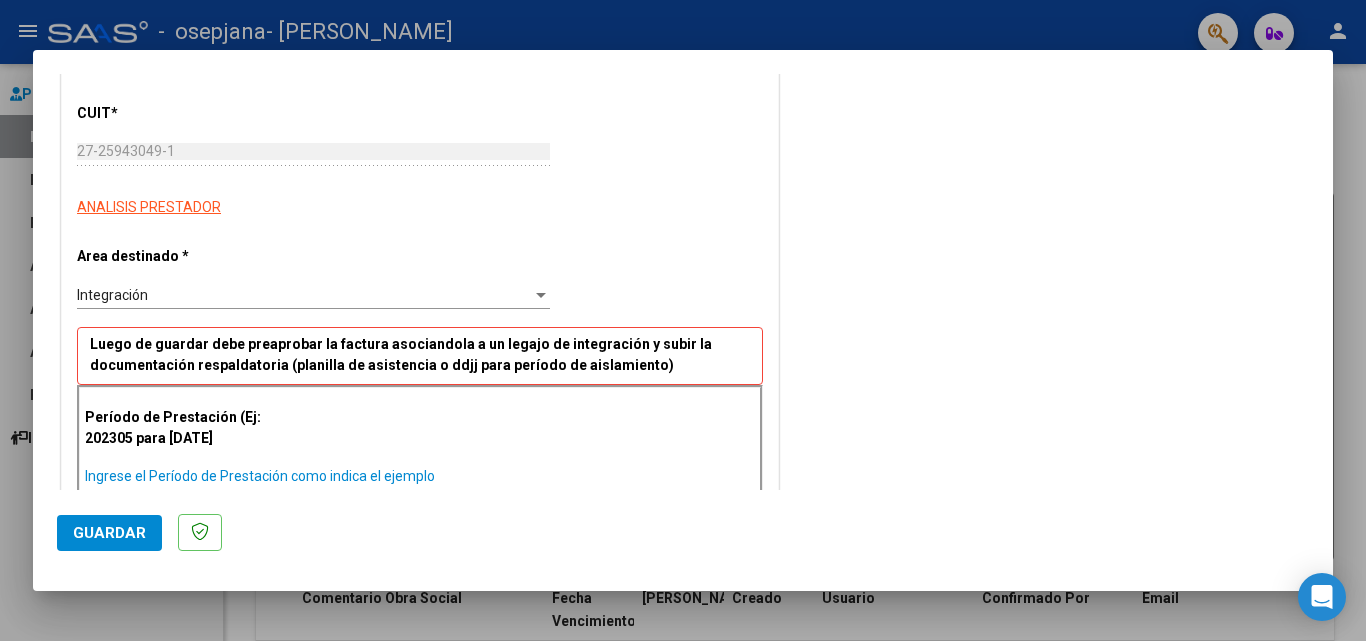 click on "Ingrese el Período de Prestación como indica el ejemplo" at bounding box center (316, 476) 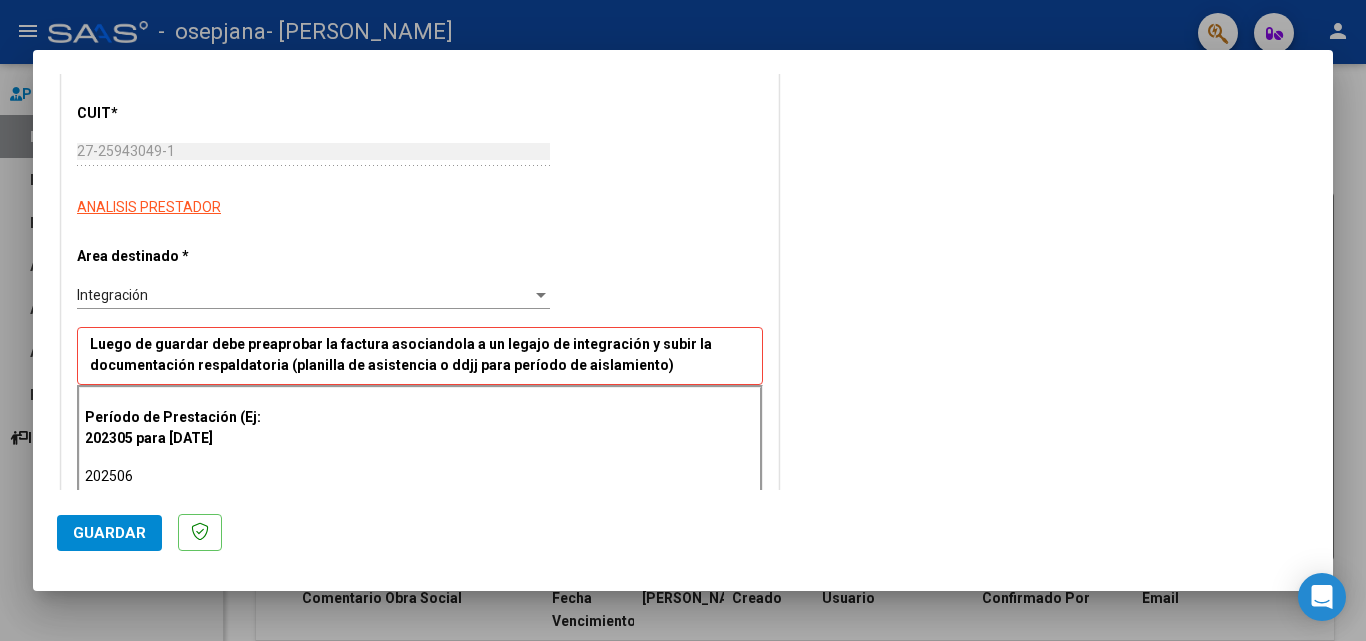type on "202506" 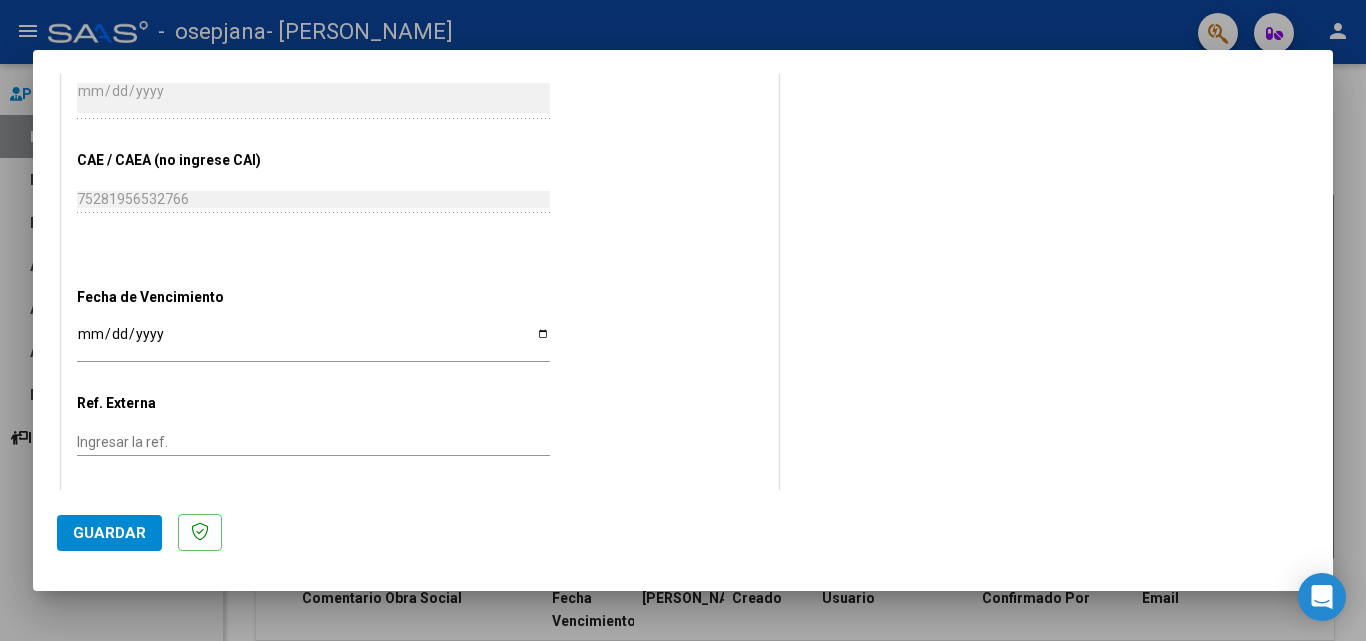 scroll, scrollTop: 1116, scrollLeft: 0, axis: vertical 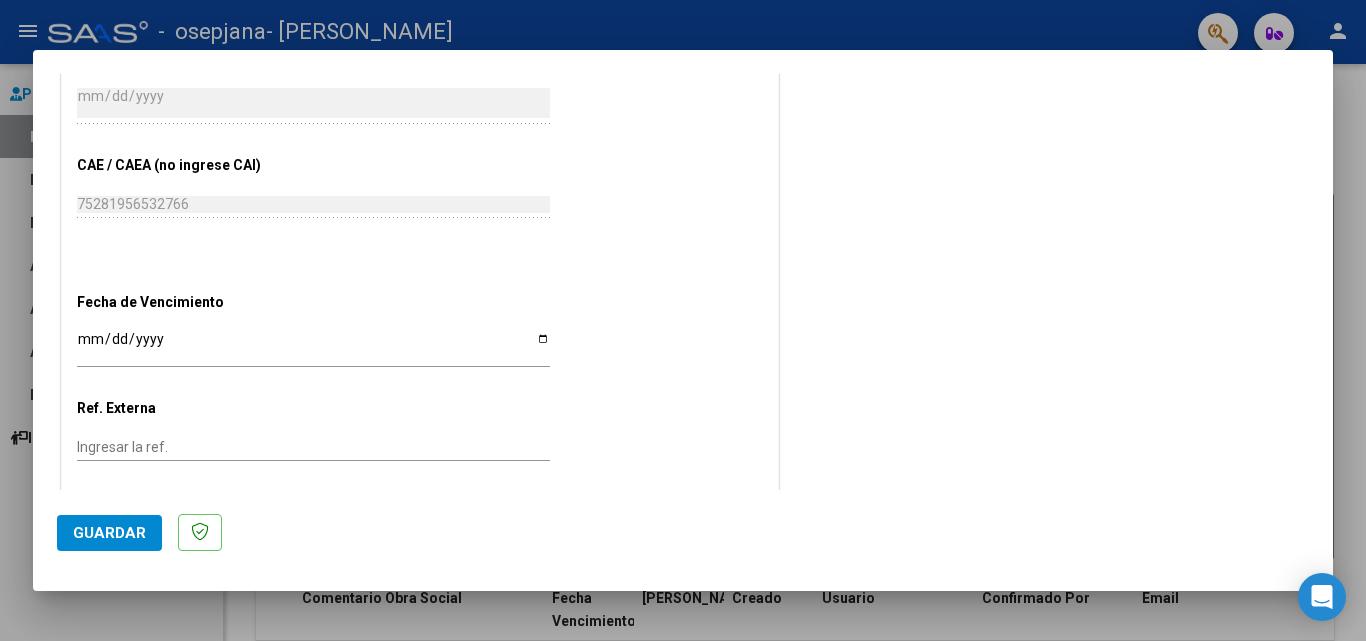 click on "CUIT  *   27-25943049-1 Ingresar CUIT  ANALISIS PRESTADOR  Area destinado * Integración Seleccionar Area Luego de guardar debe preaprobar la factura asociandola a un legajo de integración y subir la documentación respaldatoria (planilla de asistencia o ddjj para período de aislamiento)  Período de Prestación (Ej: 202305 para [DATE]    202506 Ingrese el Período de Prestación como indica el ejemplo   Comprobante Tipo * Factura B Seleccionar Tipo Punto de Venta  *   6 Ingresar el Nro.  Número  *   871 Ingresar el Nro.  Monto  *   $ 86.594,27 Ingresar el [GEOGRAPHIC_DATA].  *   [DATE] Ingresar la fecha  CAE / CAEA (no ingrese CAI)    75281956532766 Ingresar el CAE o CAEA (no ingrese CAI)  Fecha de Vencimiento    Ingresar la fecha  Ref. Externa    Ingresar la ref.  N° Liquidación    Ingresar el N° Liquidación" at bounding box center (420, -99) 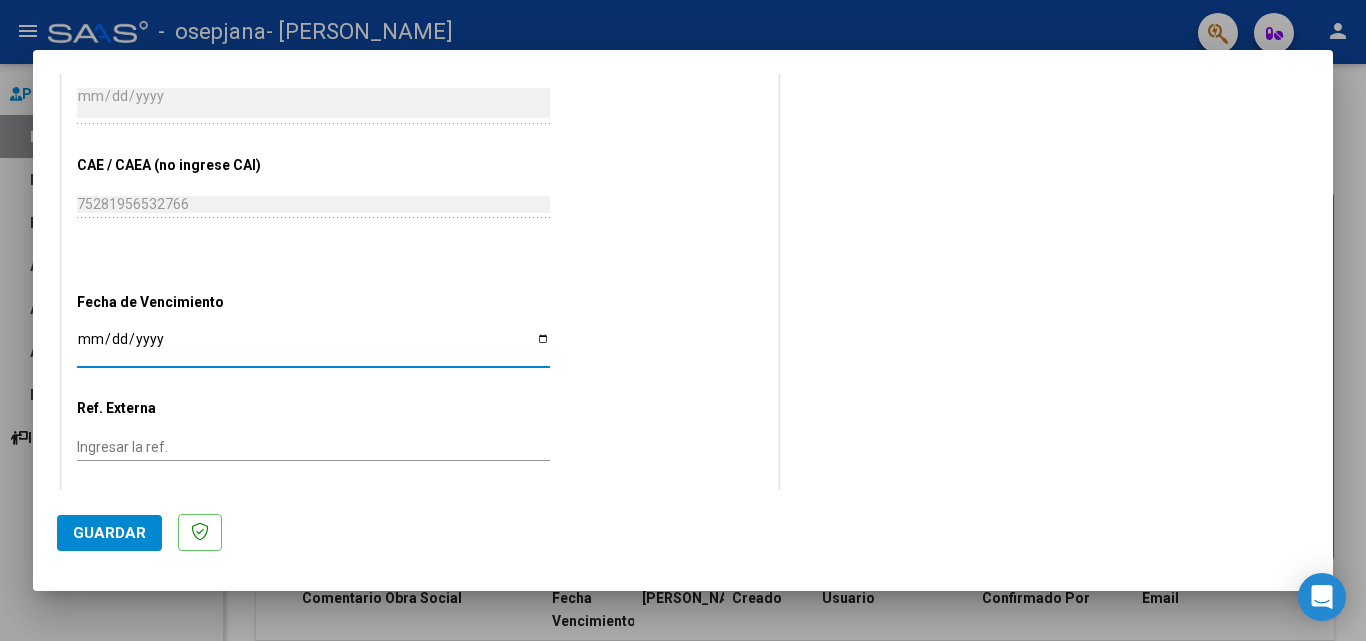 click on "Ingresar la fecha" at bounding box center [313, 346] 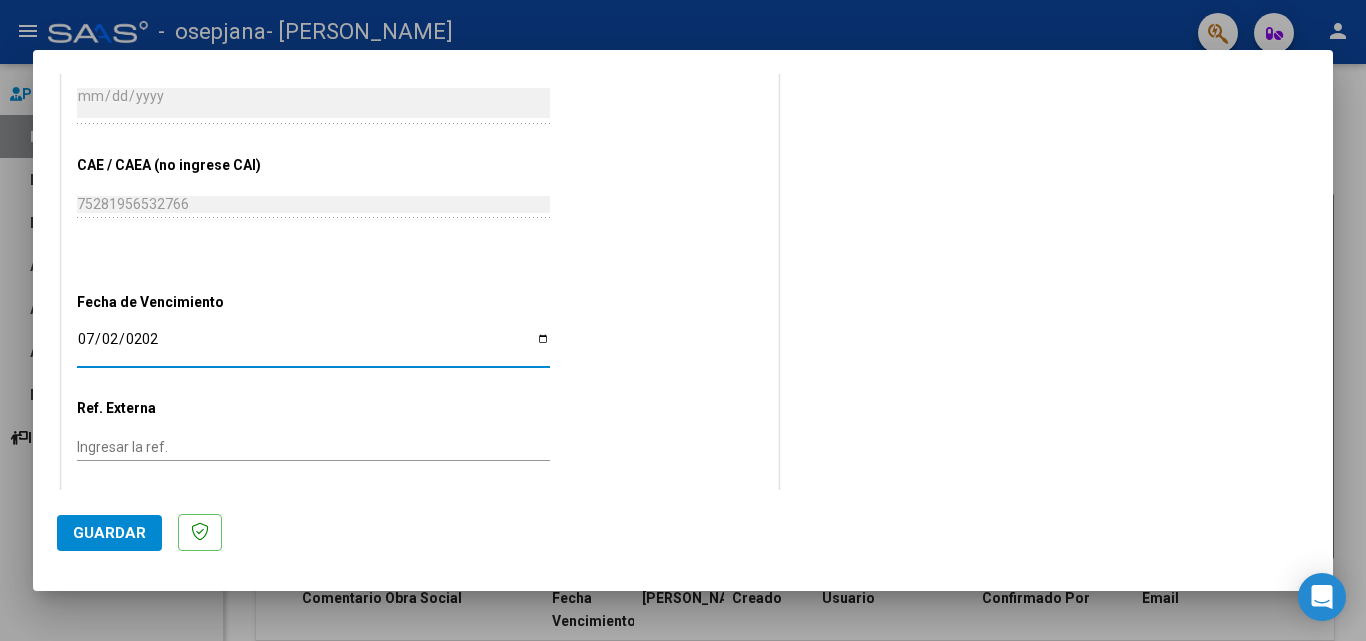type on "[DATE]" 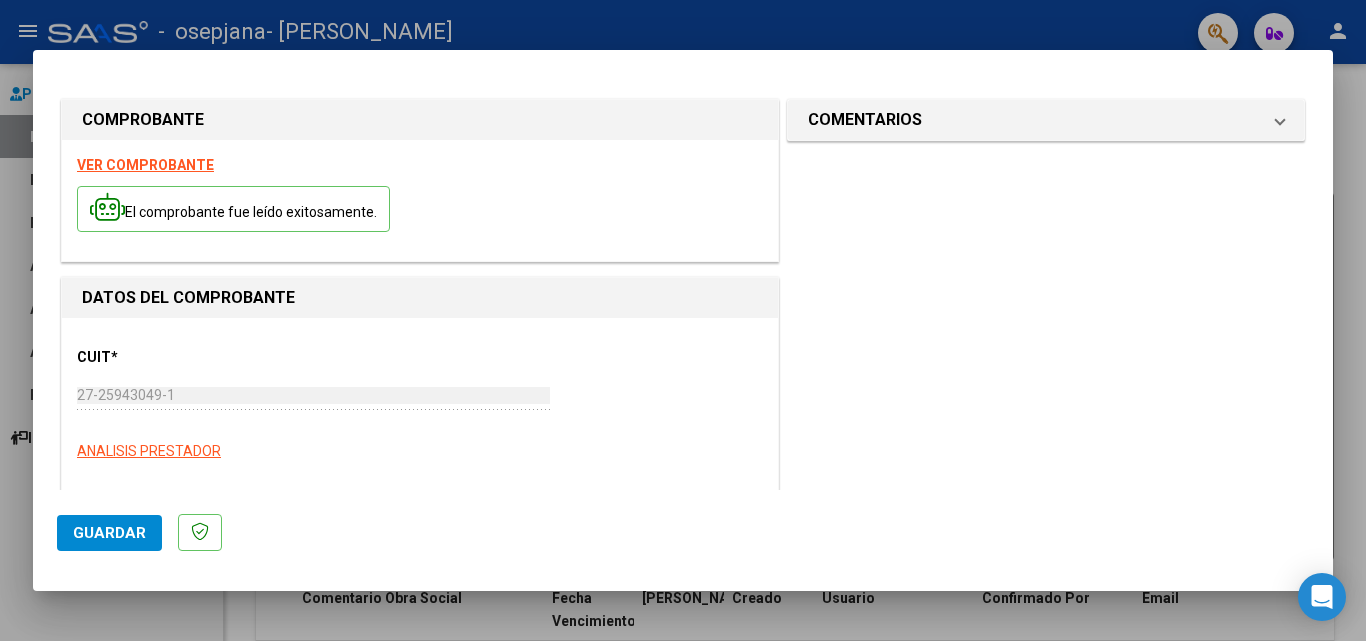 scroll, scrollTop: 1205, scrollLeft: 0, axis: vertical 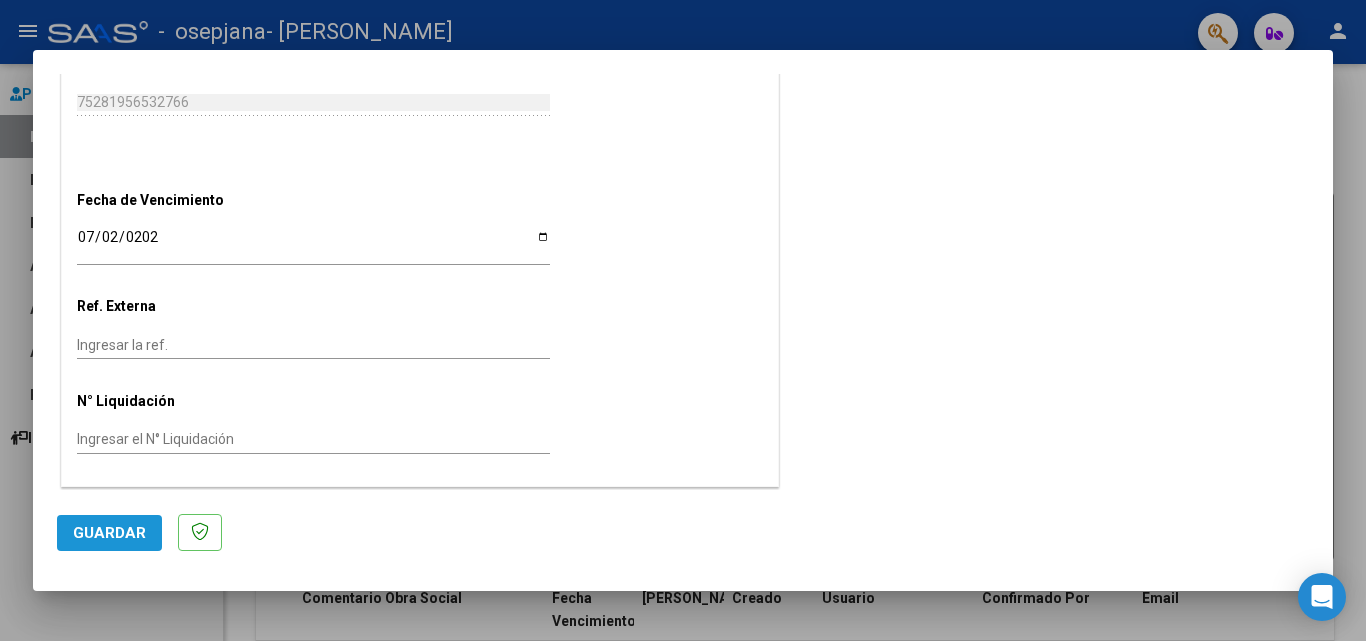 click on "Guardar" 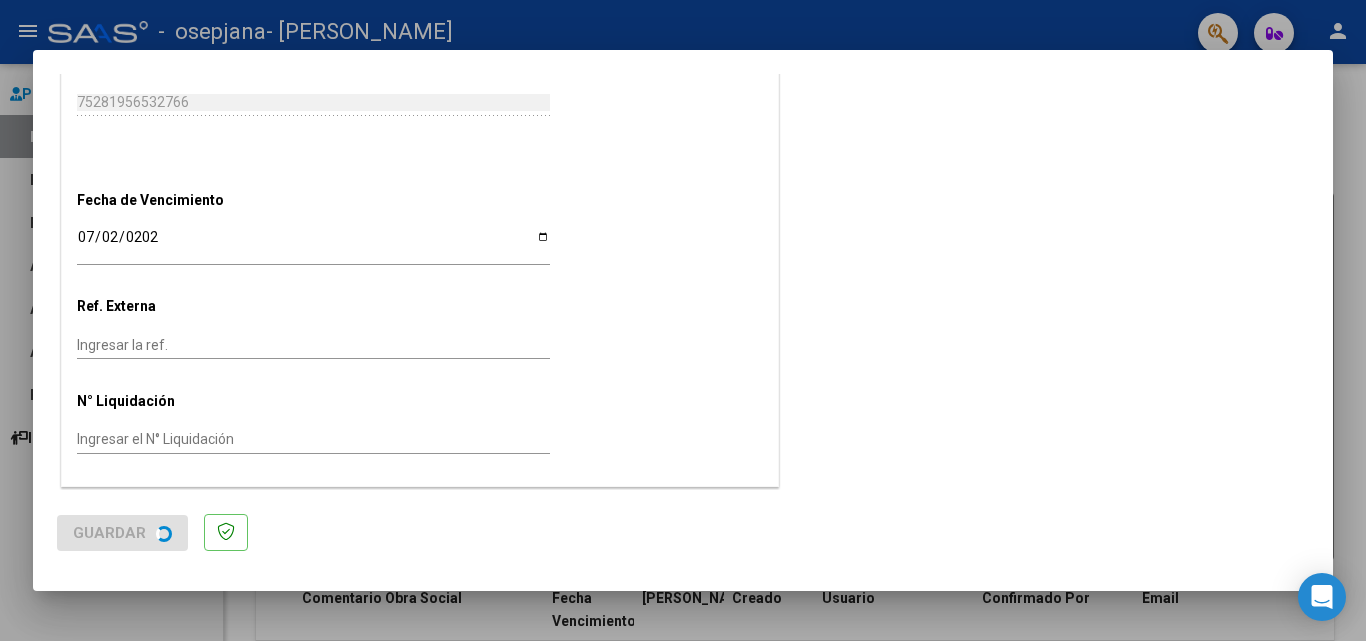 scroll, scrollTop: 0, scrollLeft: 0, axis: both 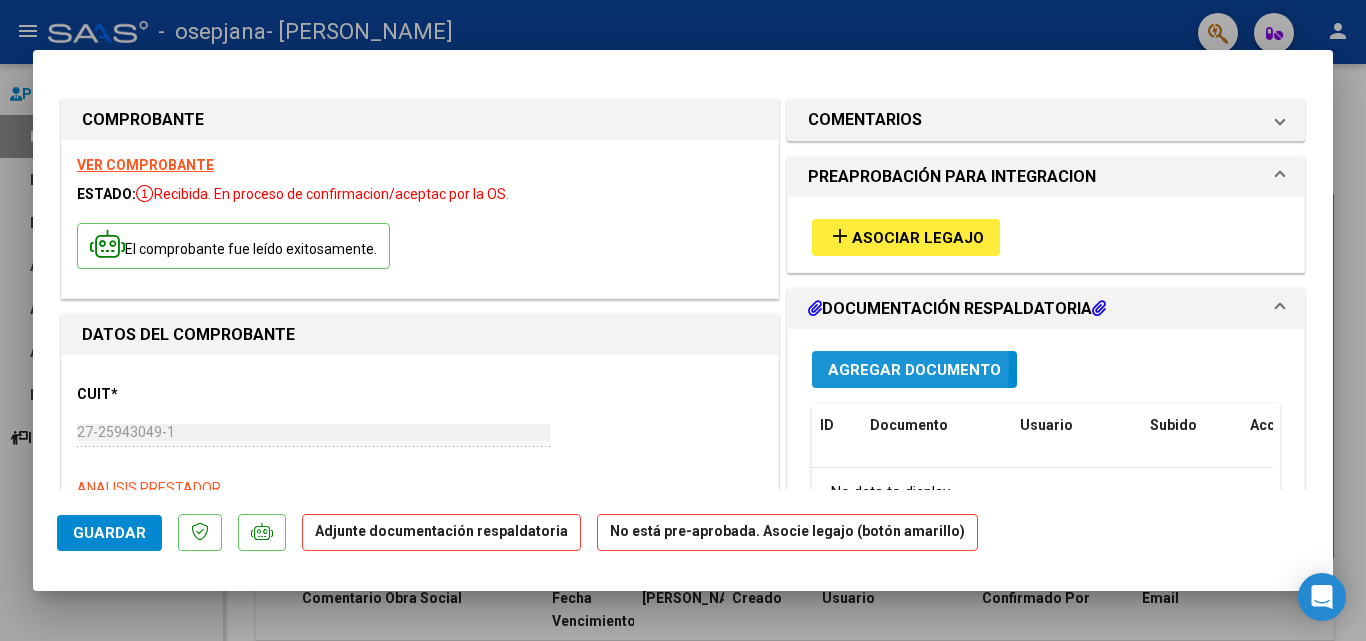 click on "Agregar Documento" at bounding box center [914, 370] 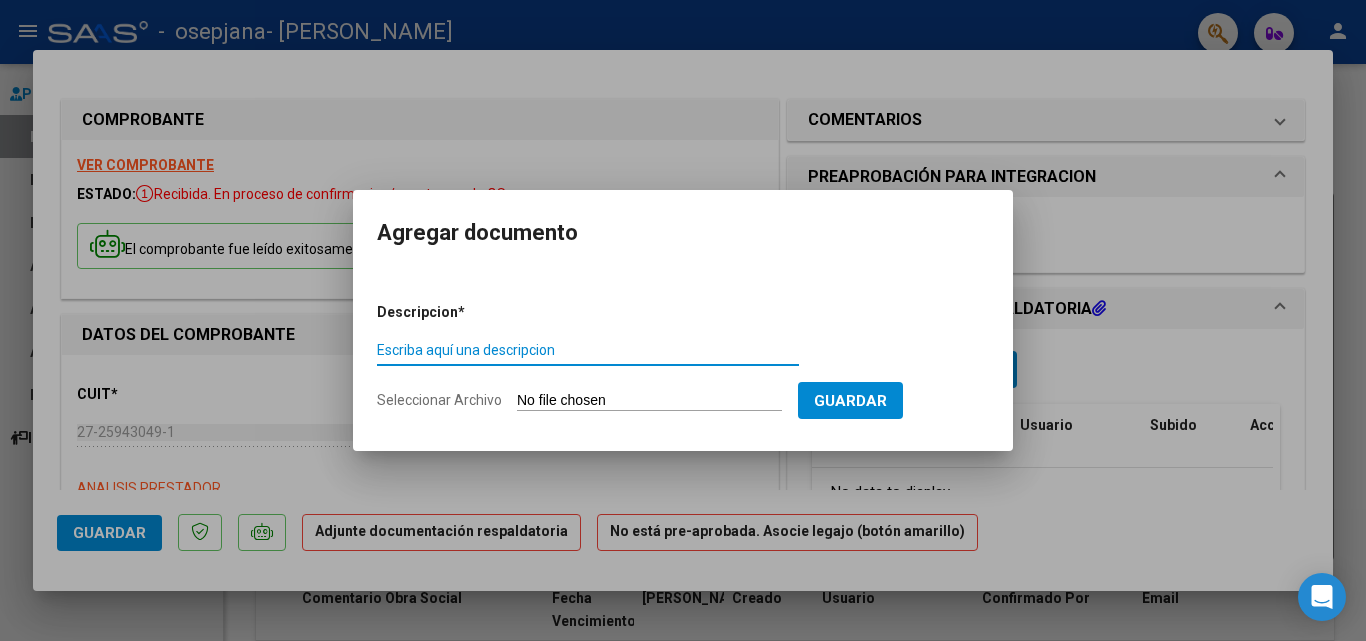 click on "Escriba aquí una descripcion" at bounding box center (588, 350) 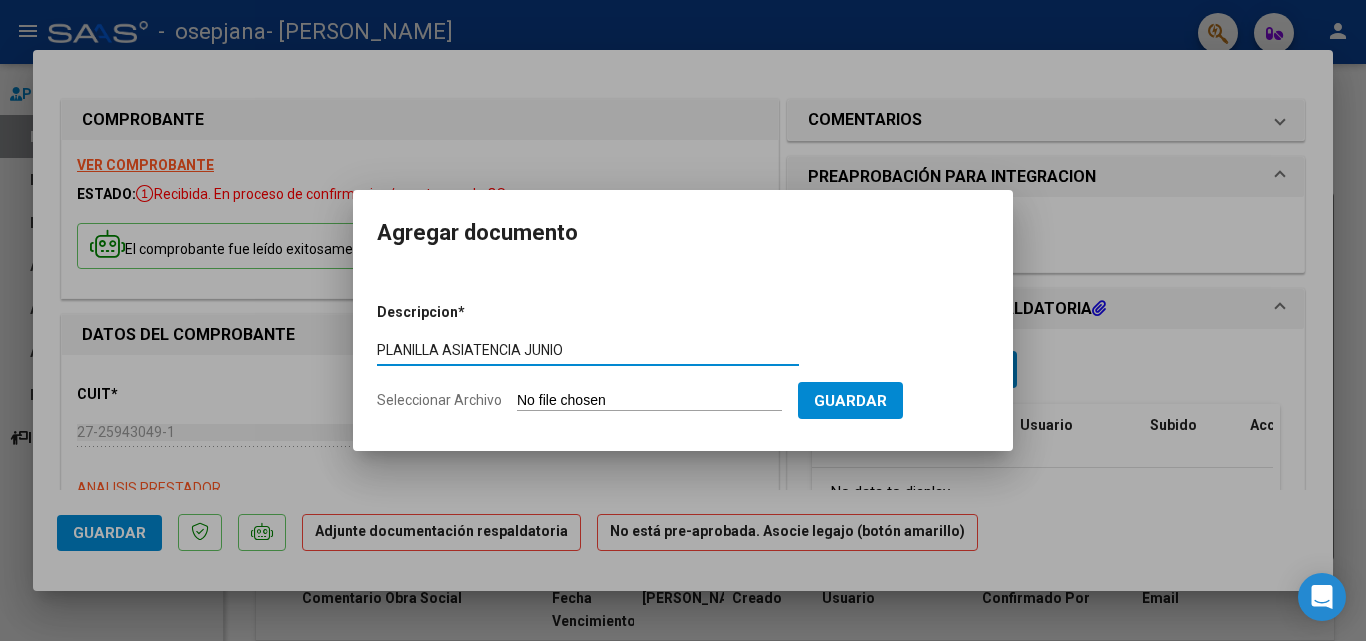 click on "PLANILLA ASIATENCIA JUNIO" at bounding box center (588, 350) 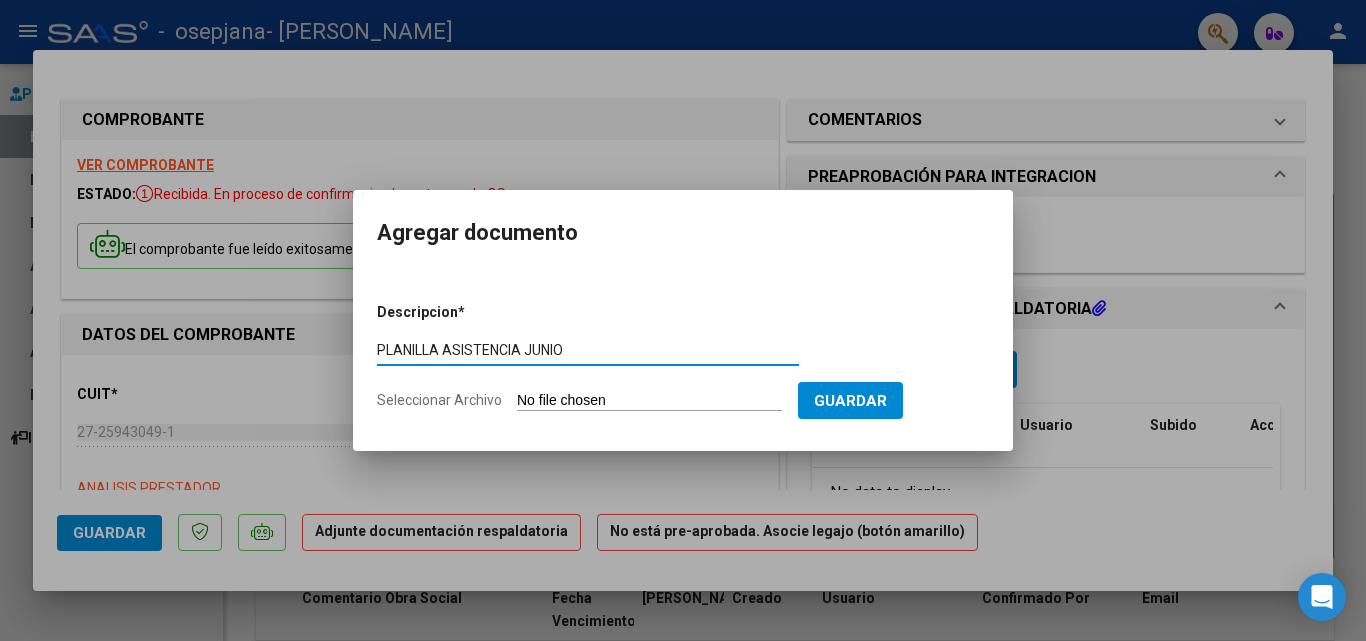type on "PLANILLA ASISTENCIA JUNIO" 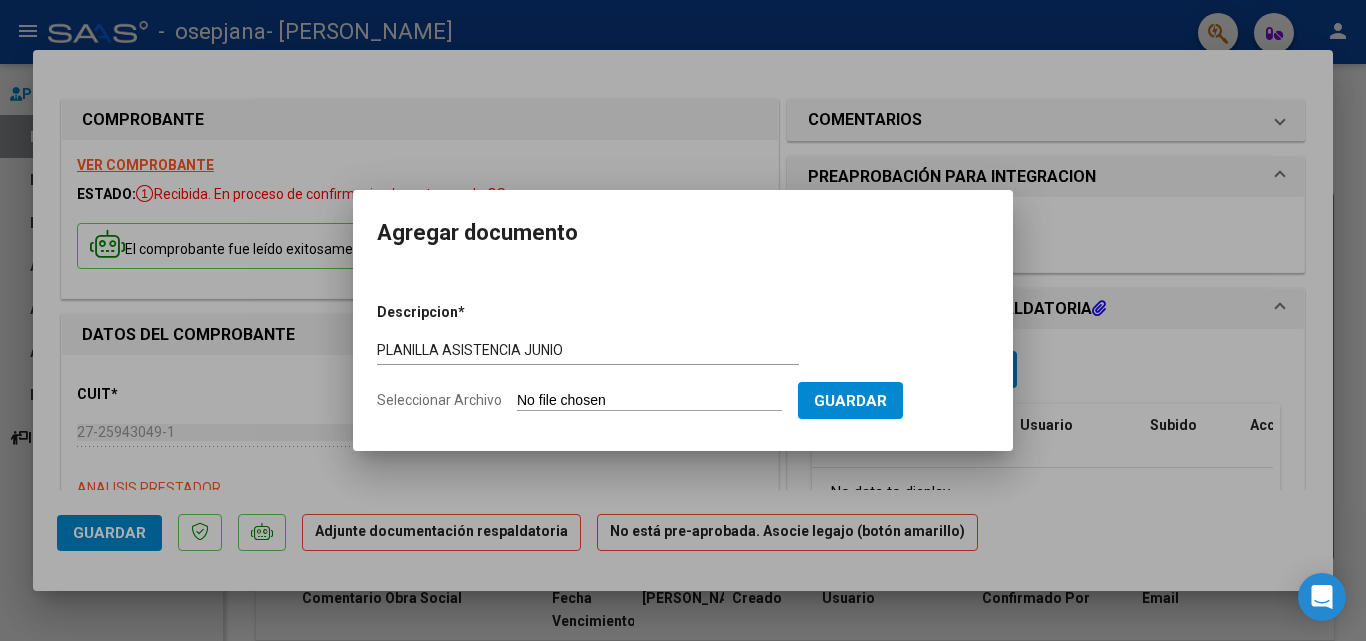 type on "C:\fakepath\[DATE].pdf" 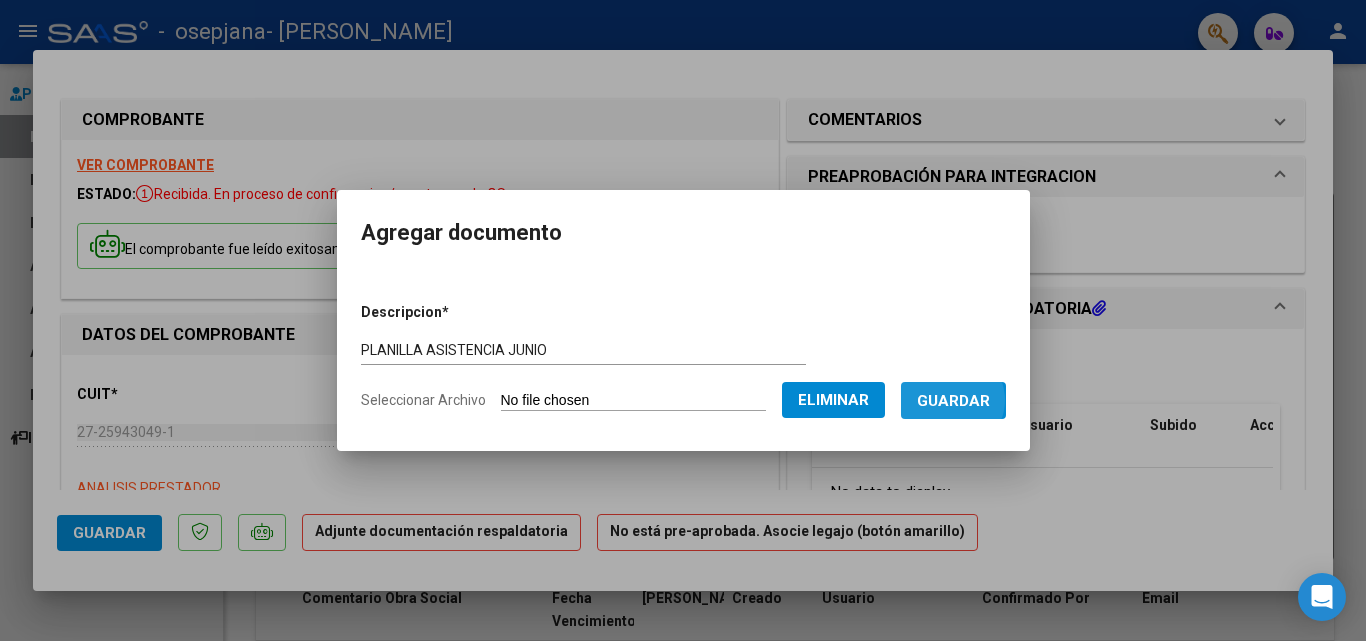click on "Guardar" at bounding box center (953, 401) 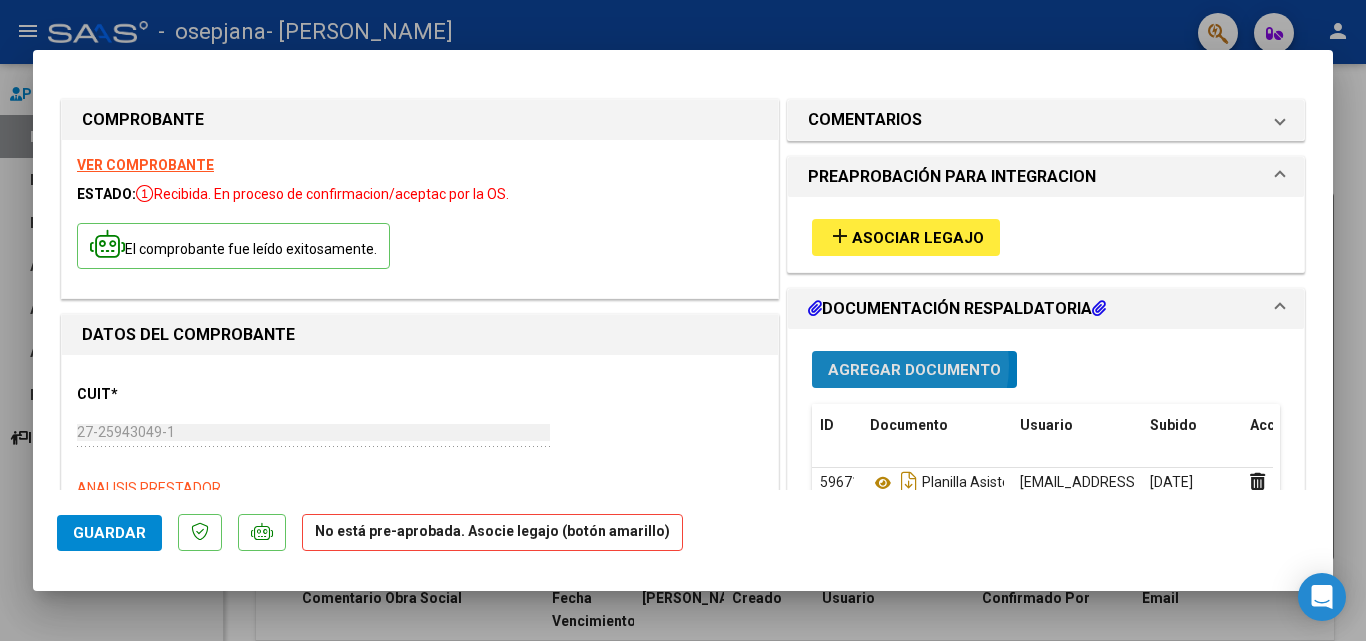 click on "Agregar Documento" at bounding box center (914, 370) 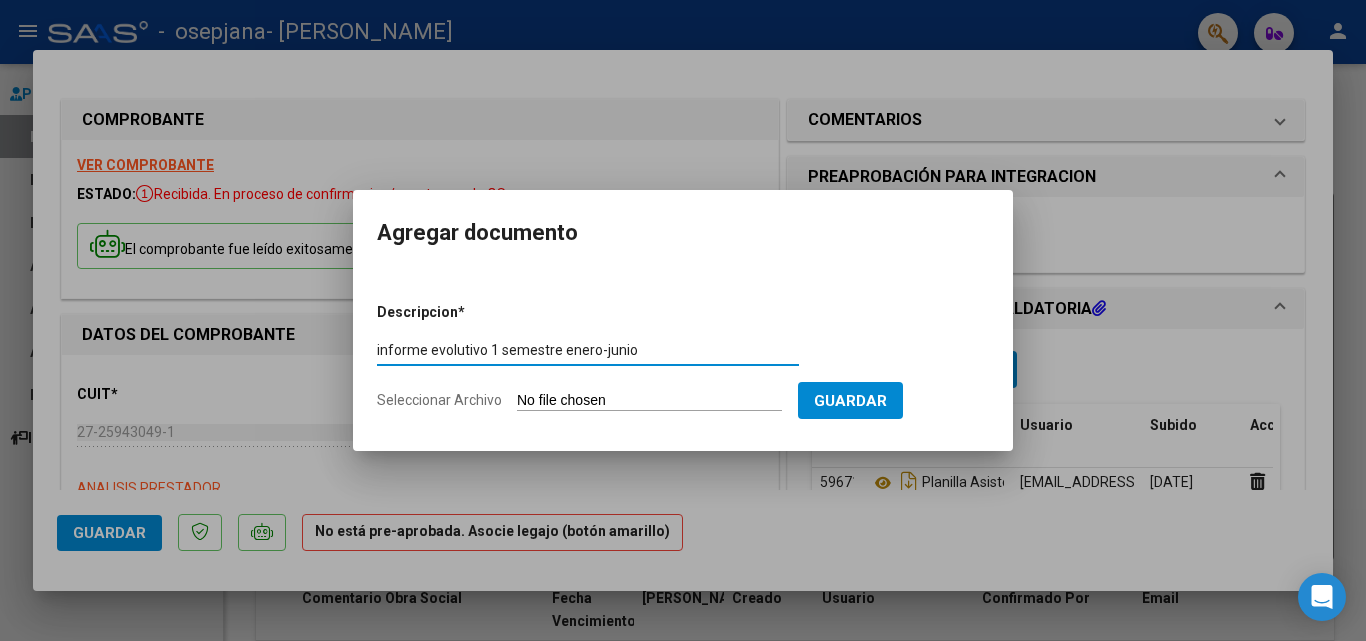 type on "informe evolutivo 1 semestre enero-junio" 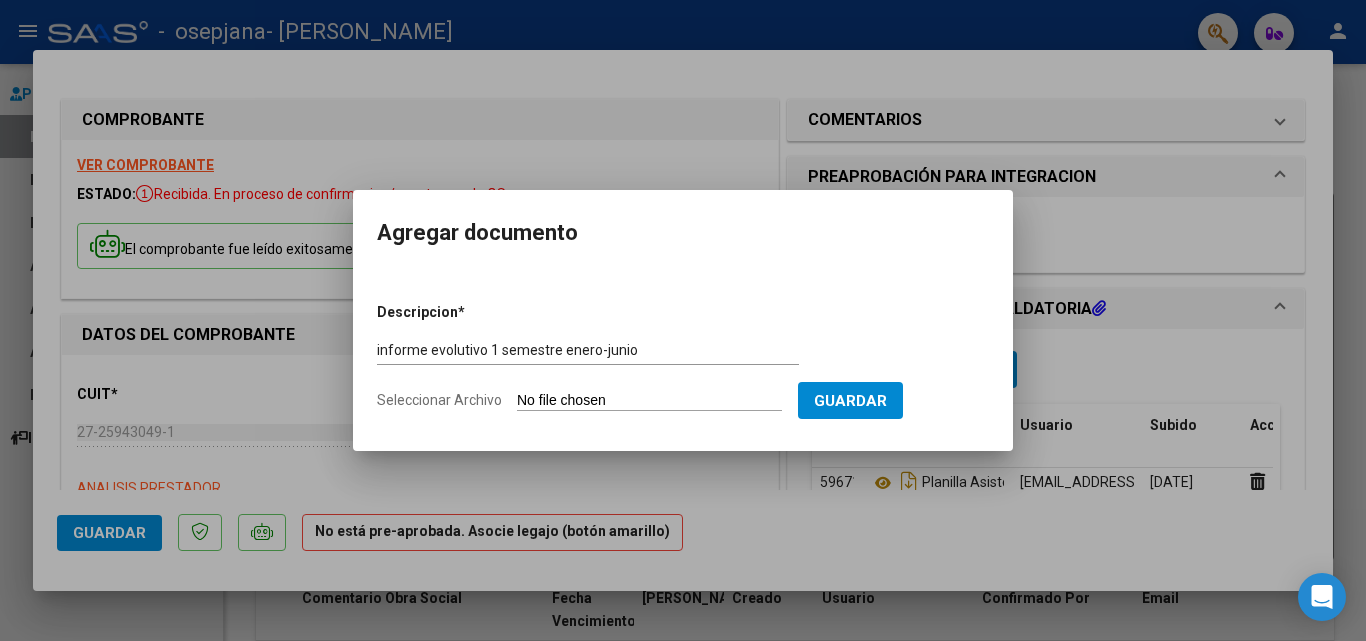 click on "Seleccionar Archivo" at bounding box center [649, 401] 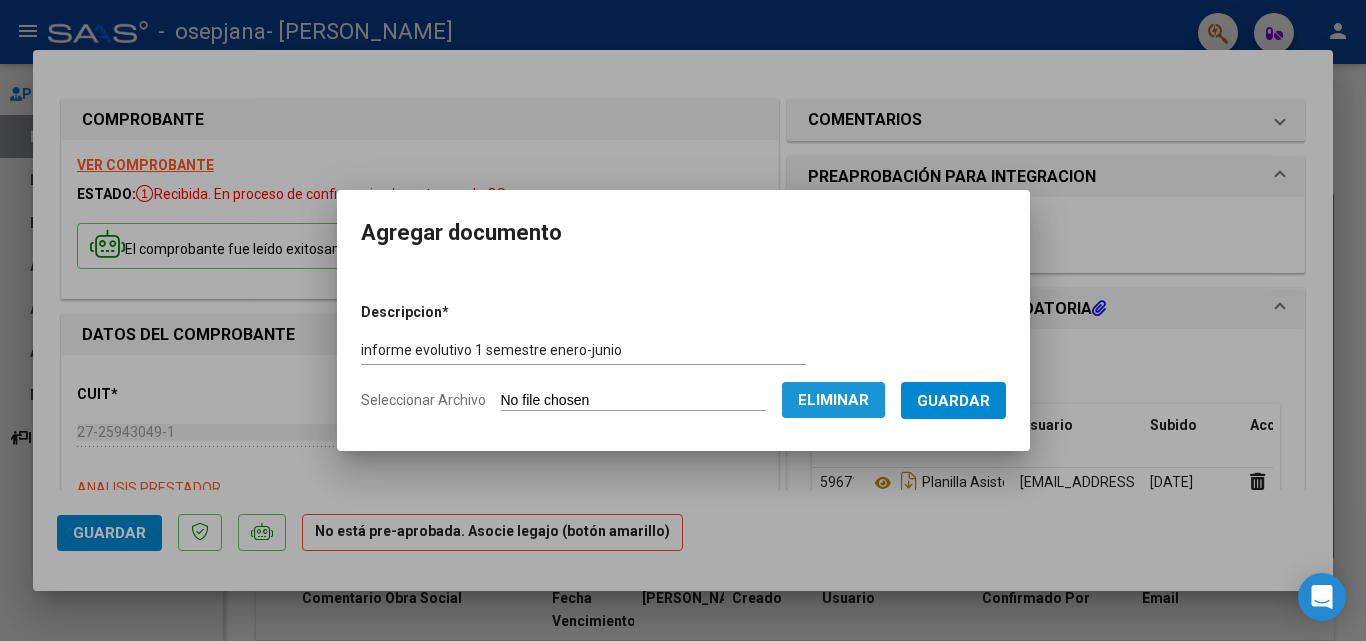 click on "Eliminar" 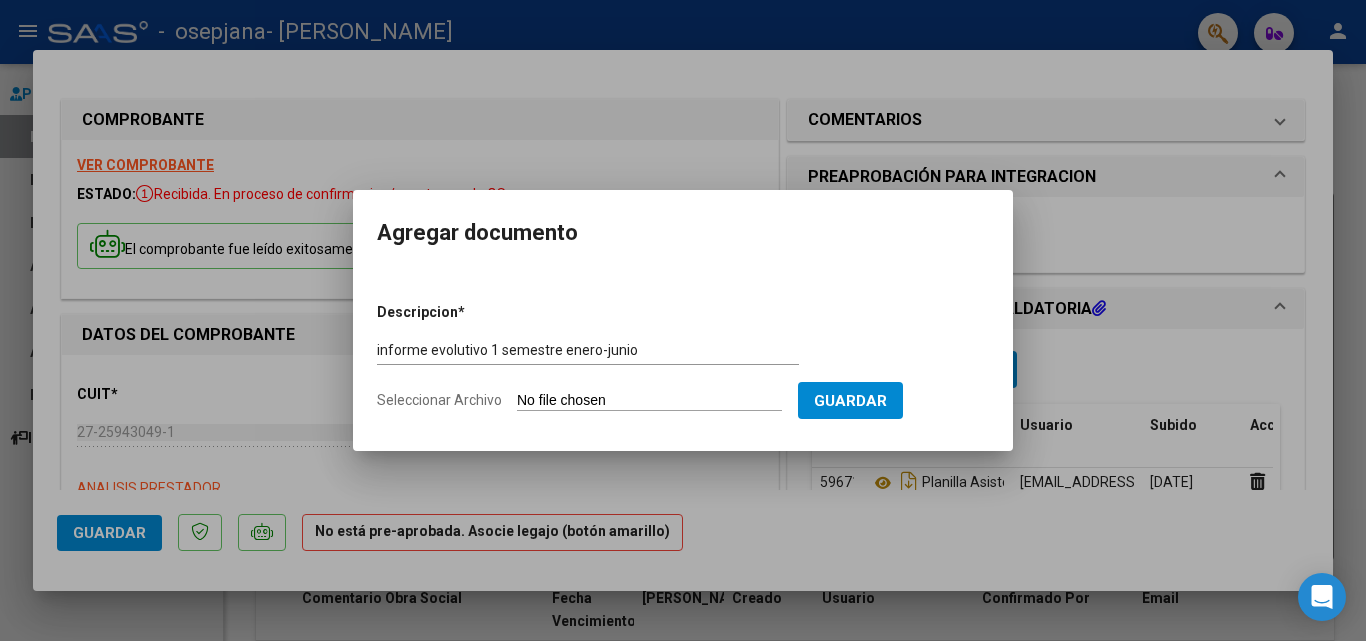 click on "Descripcion  *   informe evolutivo 1 semestre enero-junio Escriba aquí una descripcion  Seleccionar Archivo Guardar" at bounding box center [683, 357] 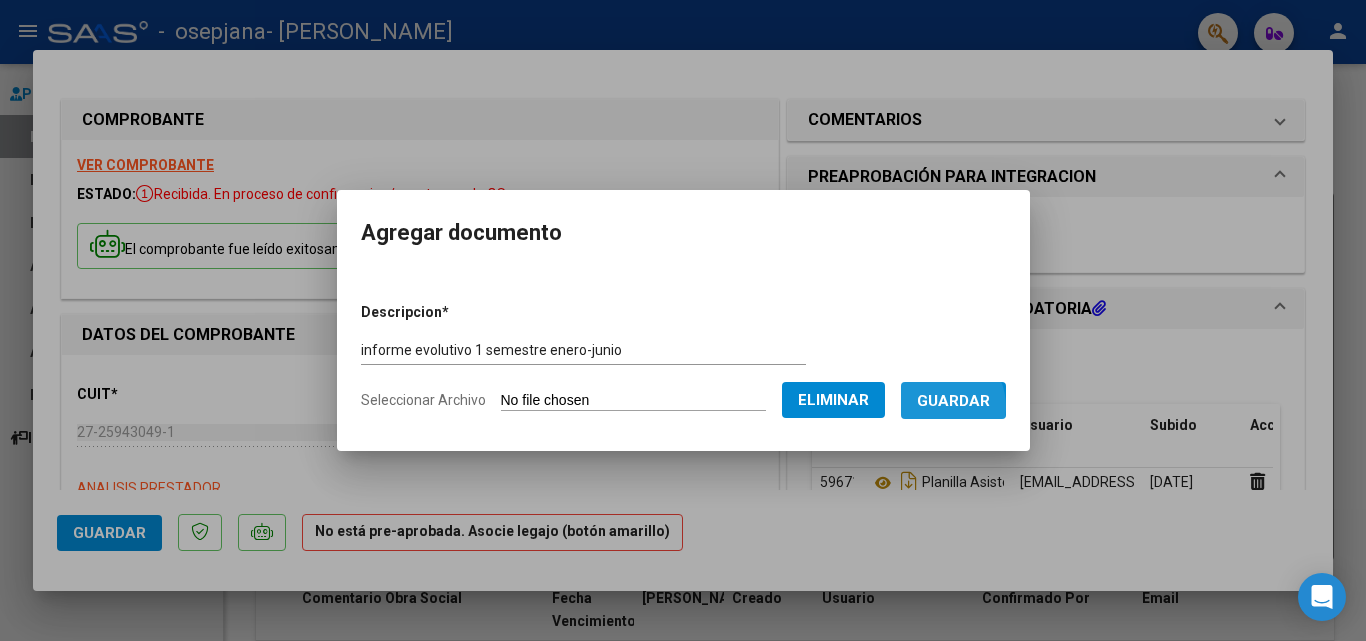 click on "Guardar" at bounding box center (953, 401) 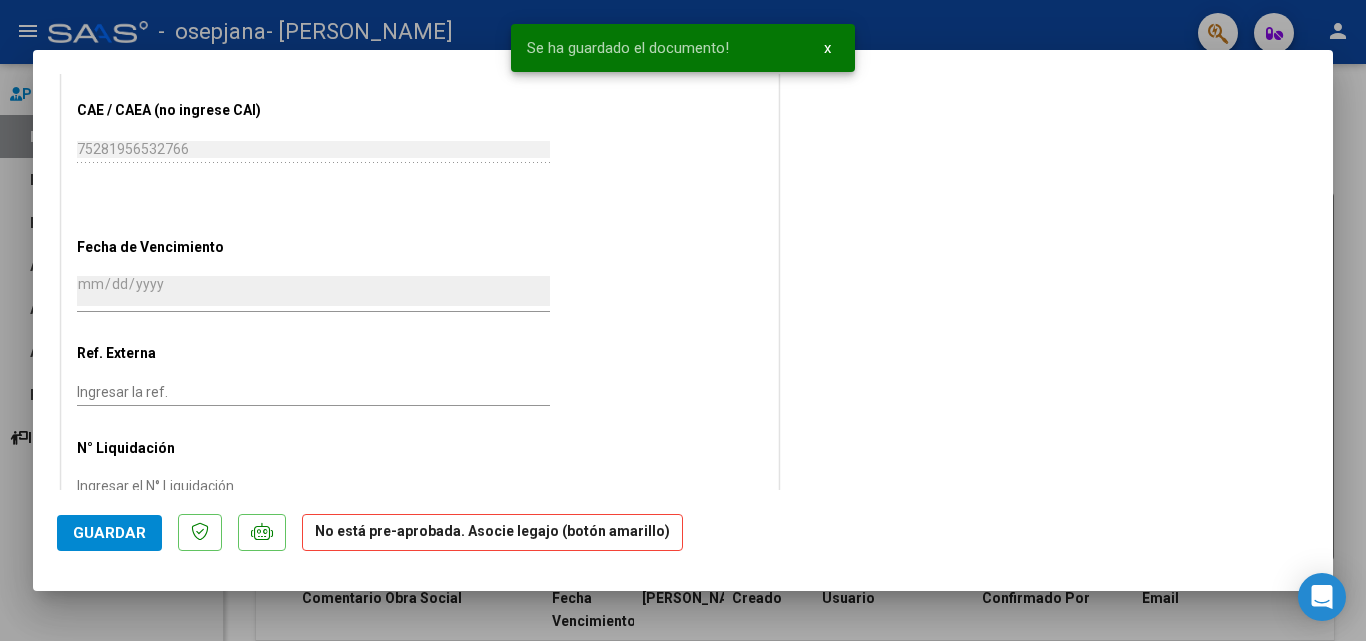 scroll, scrollTop: 1219, scrollLeft: 0, axis: vertical 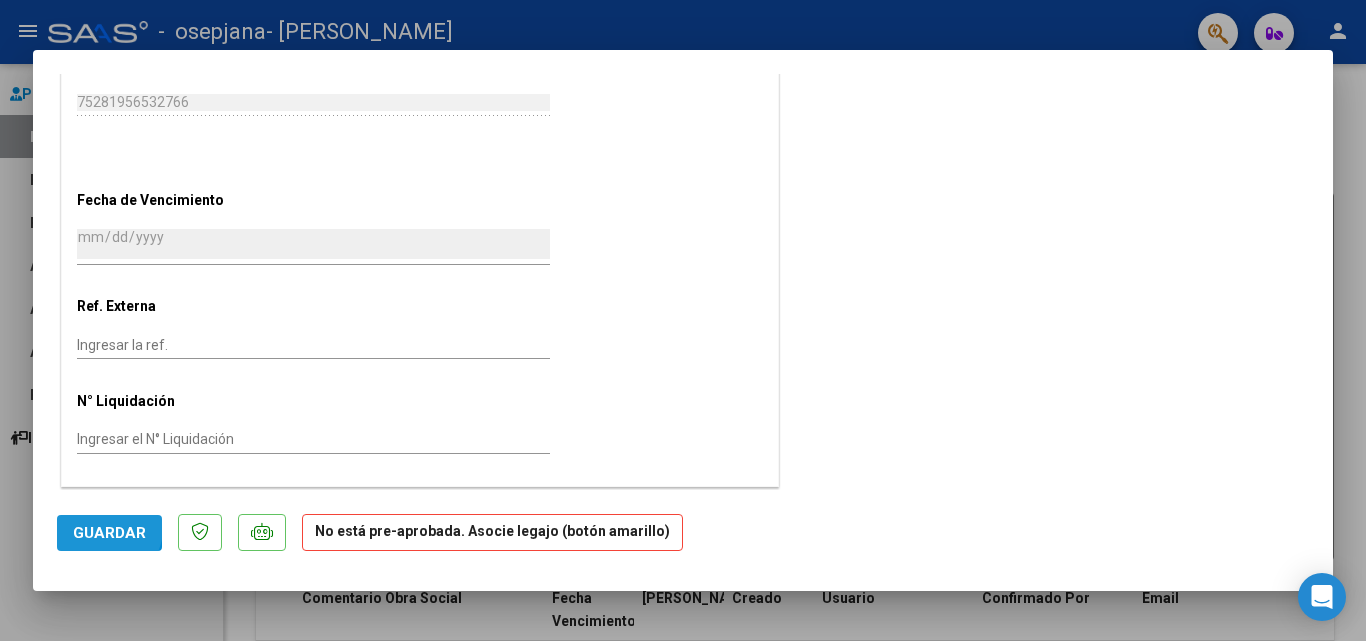 click on "Guardar" 